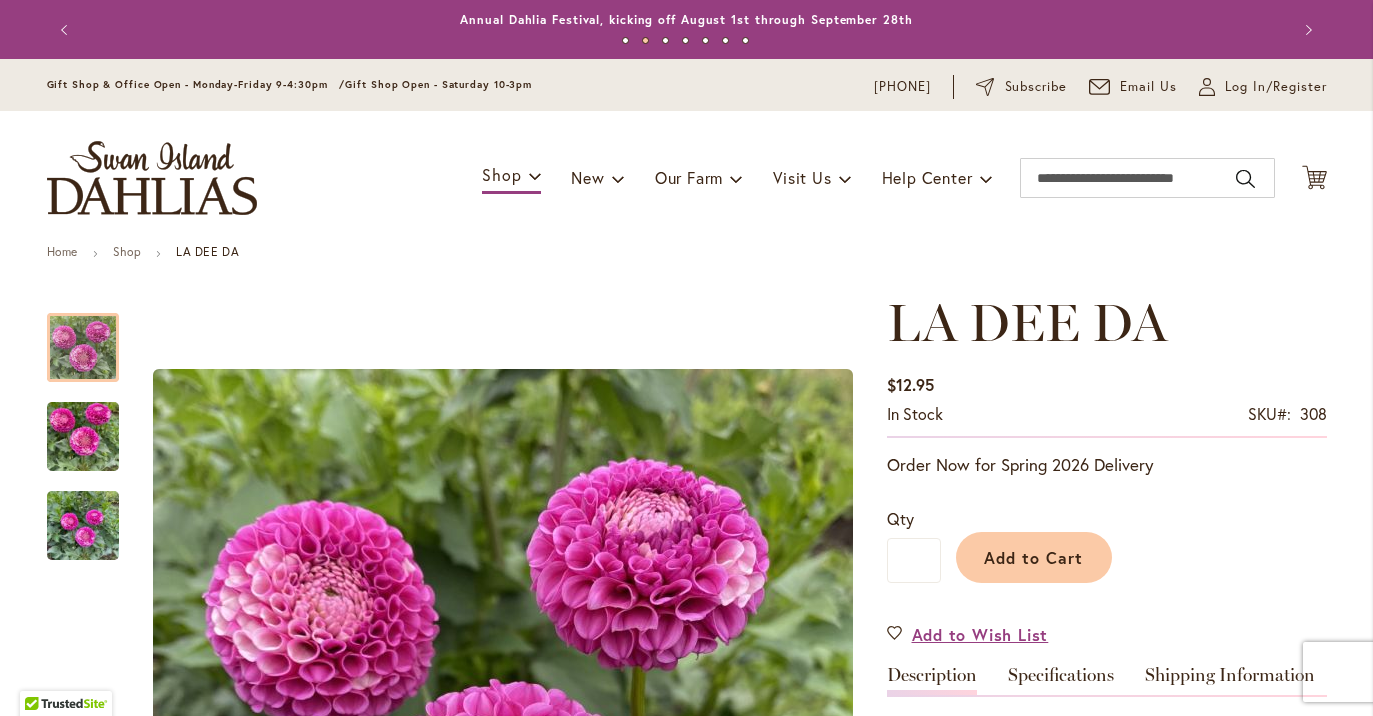 scroll, scrollTop: 0, scrollLeft: 0, axis: both 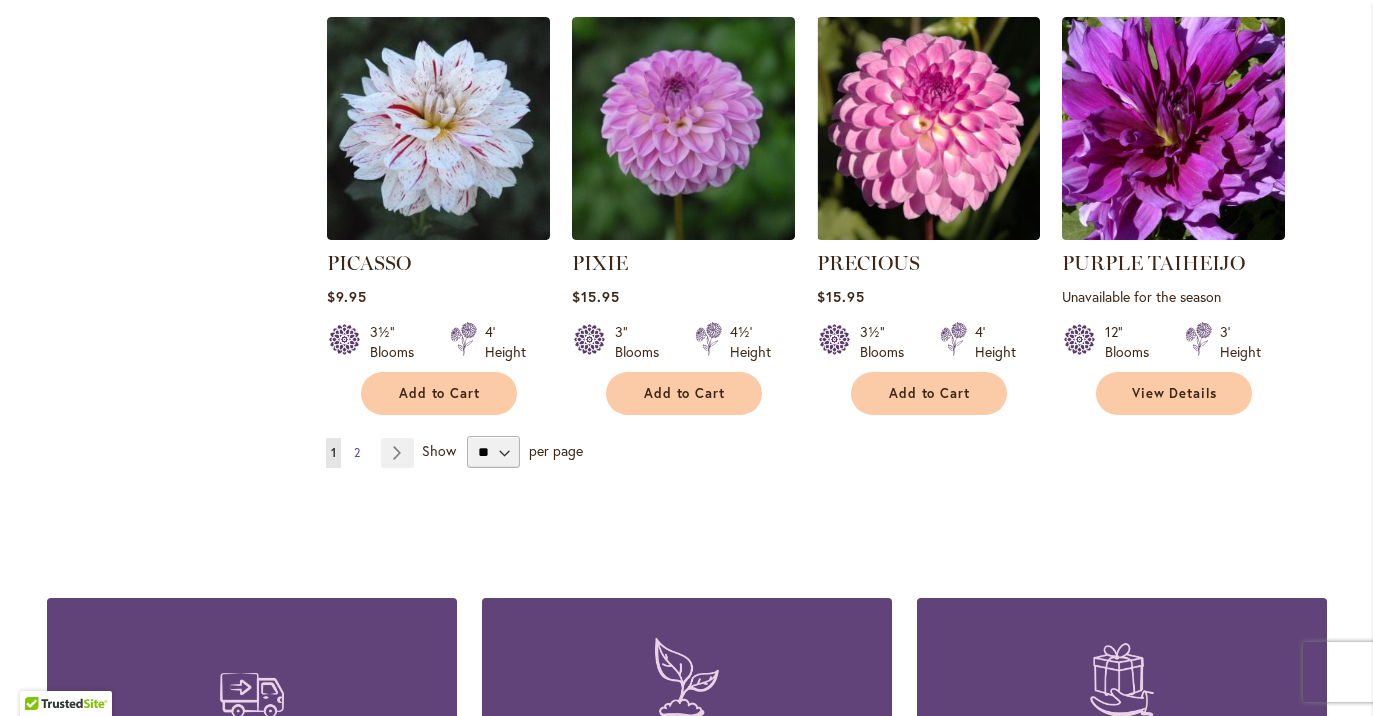 click on "2" at bounding box center (357, 452) 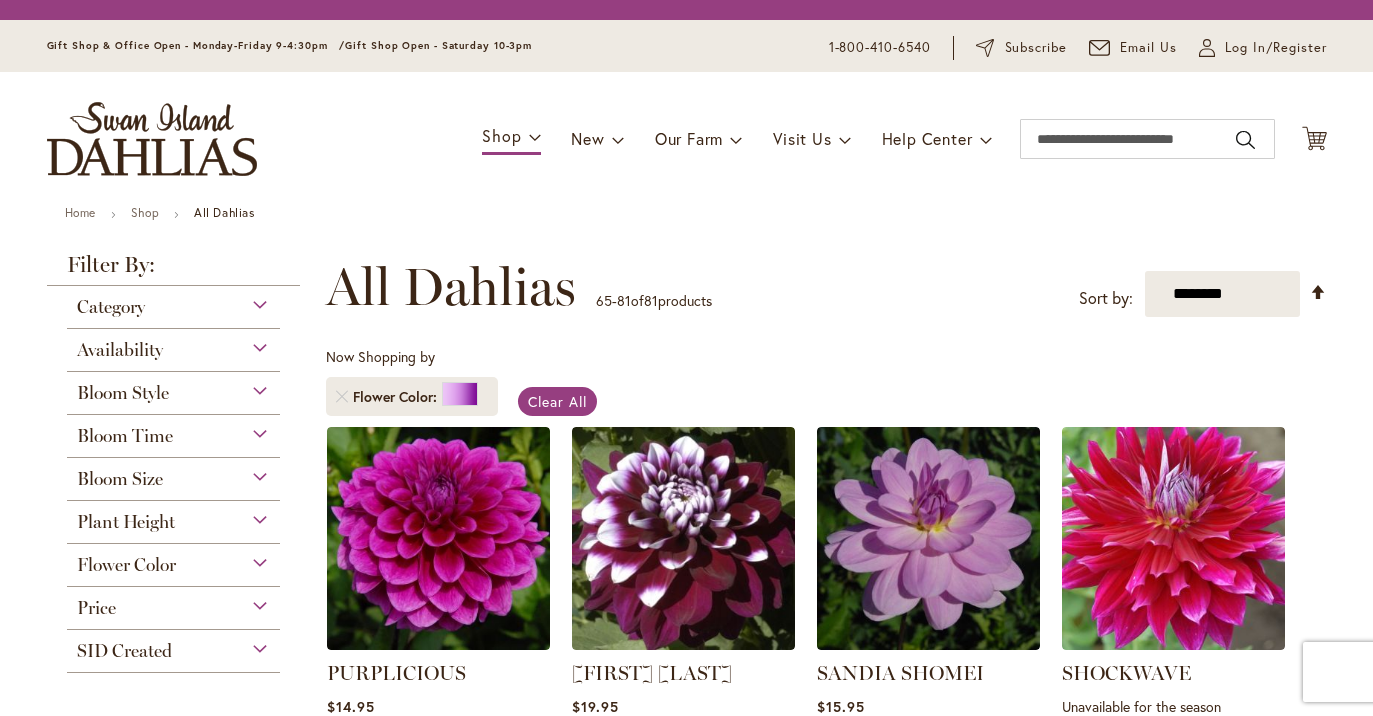 scroll, scrollTop: 0, scrollLeft: 0, axis: both 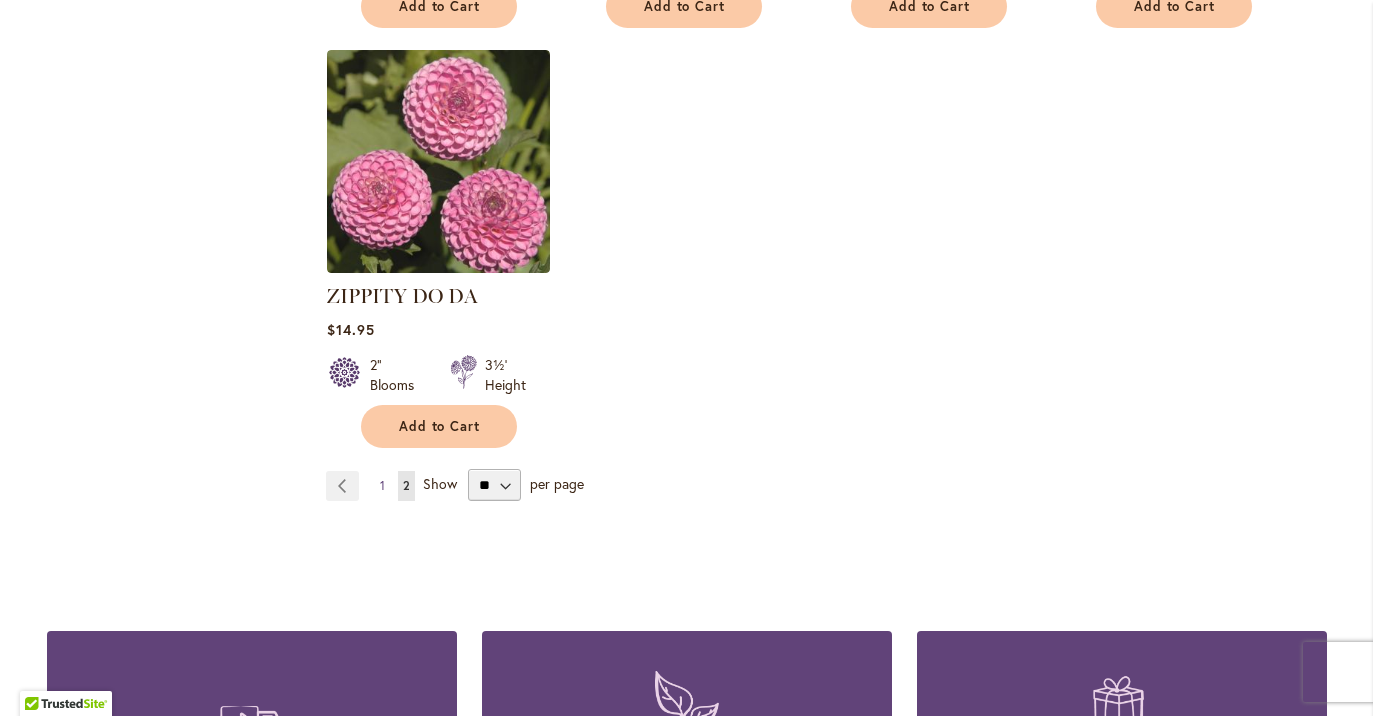 click on "1" at bounding box center (382, 485) 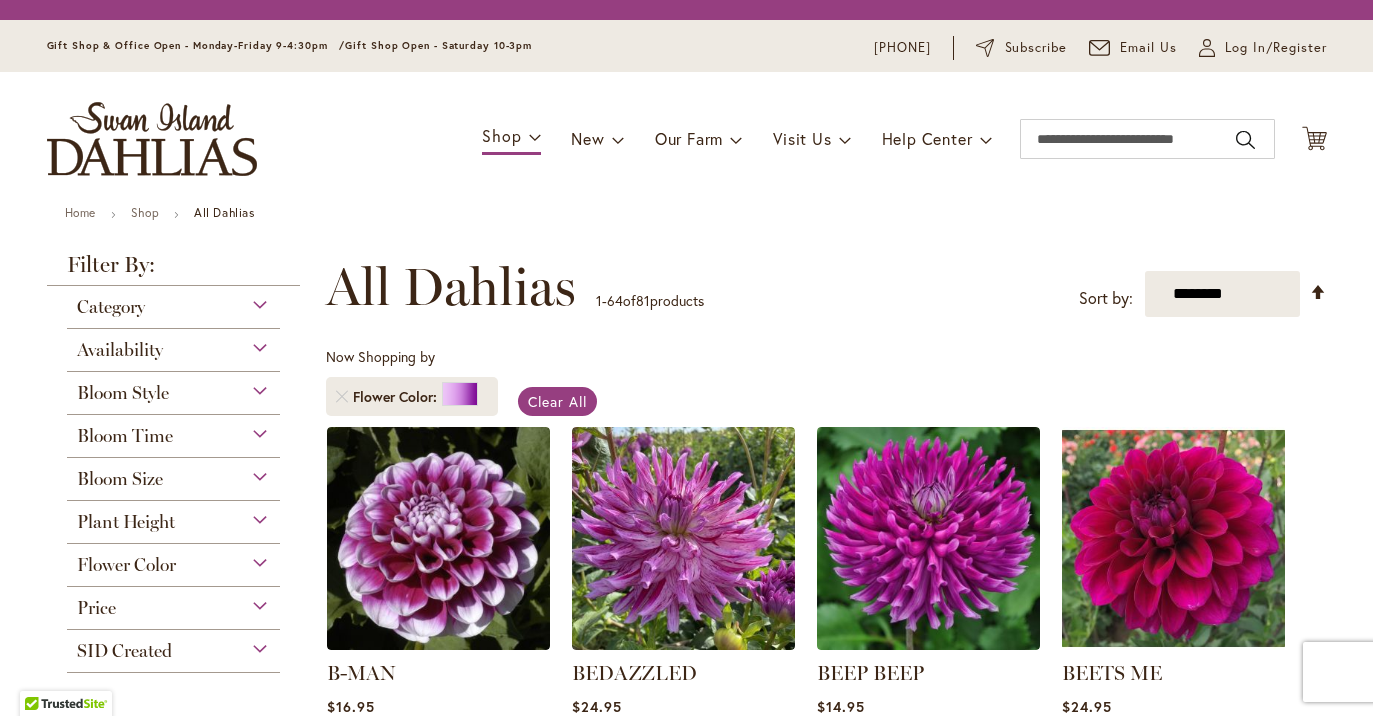 scroll, scrollTop: 0, scrollLeft: 0, axis: both 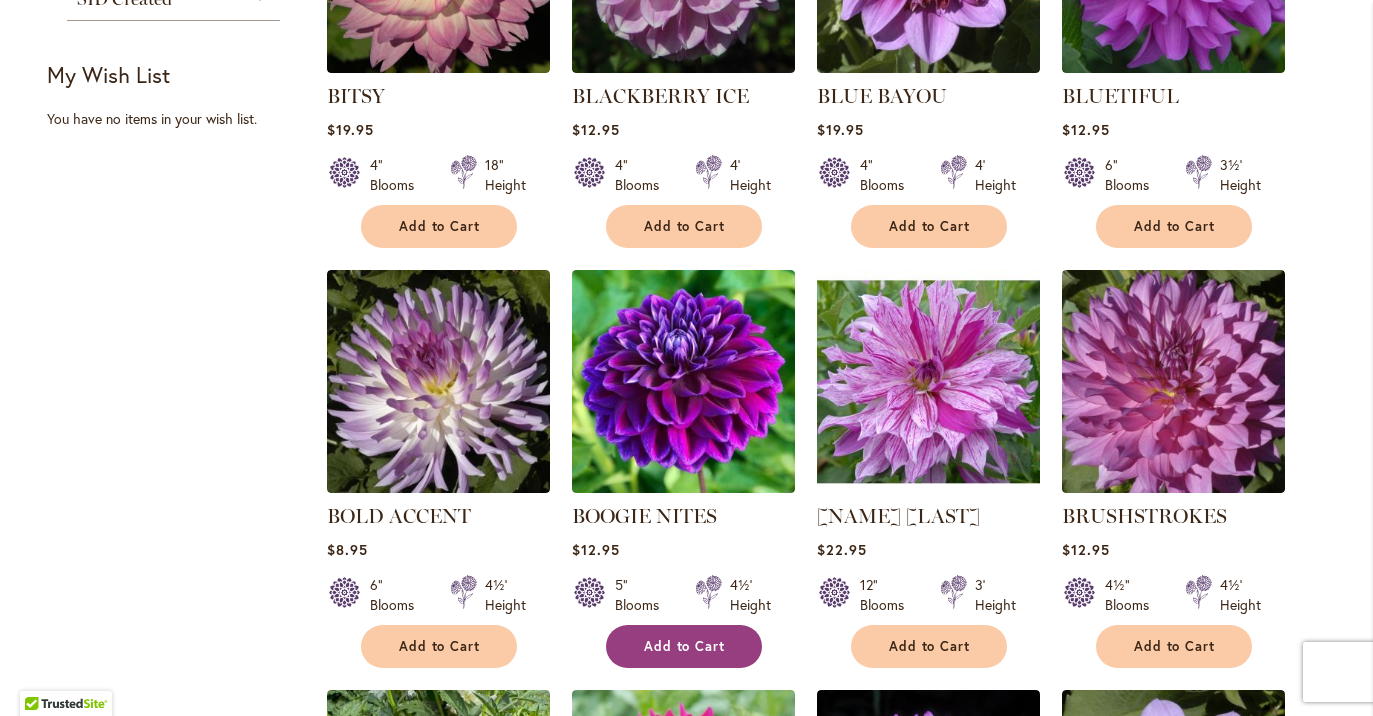 click on "Add to Cart" at bounding box center [684, 646] 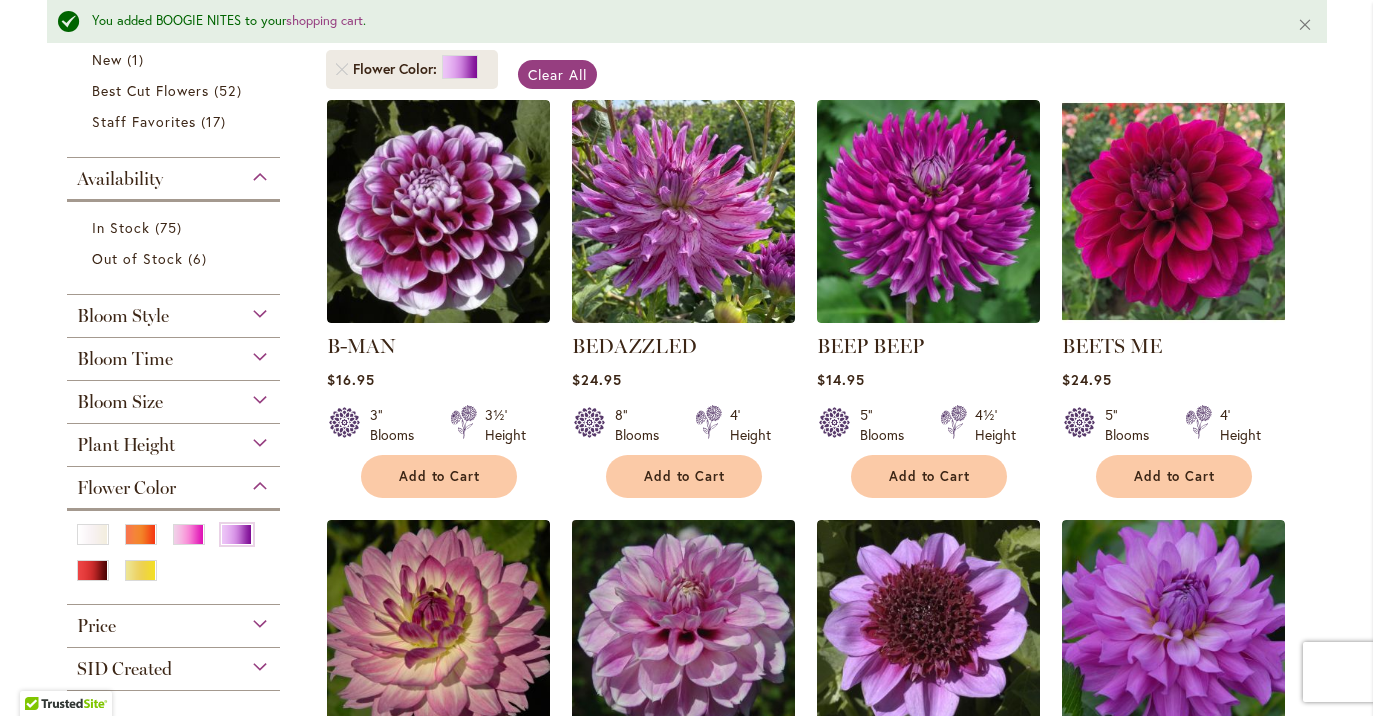 scroll, scrollTop: 403, scrollLeft: 0, axis: vertical 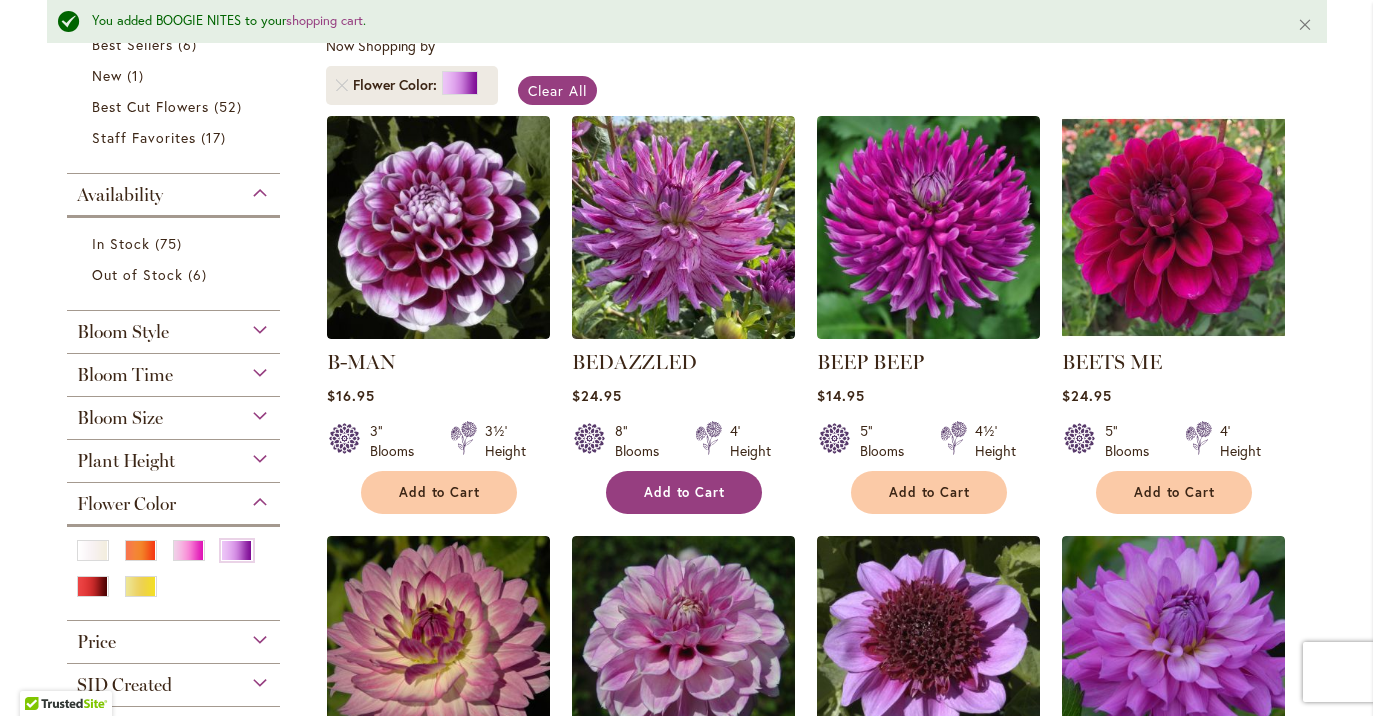 click on "Add to Cart" at bounding box center [685, 492] 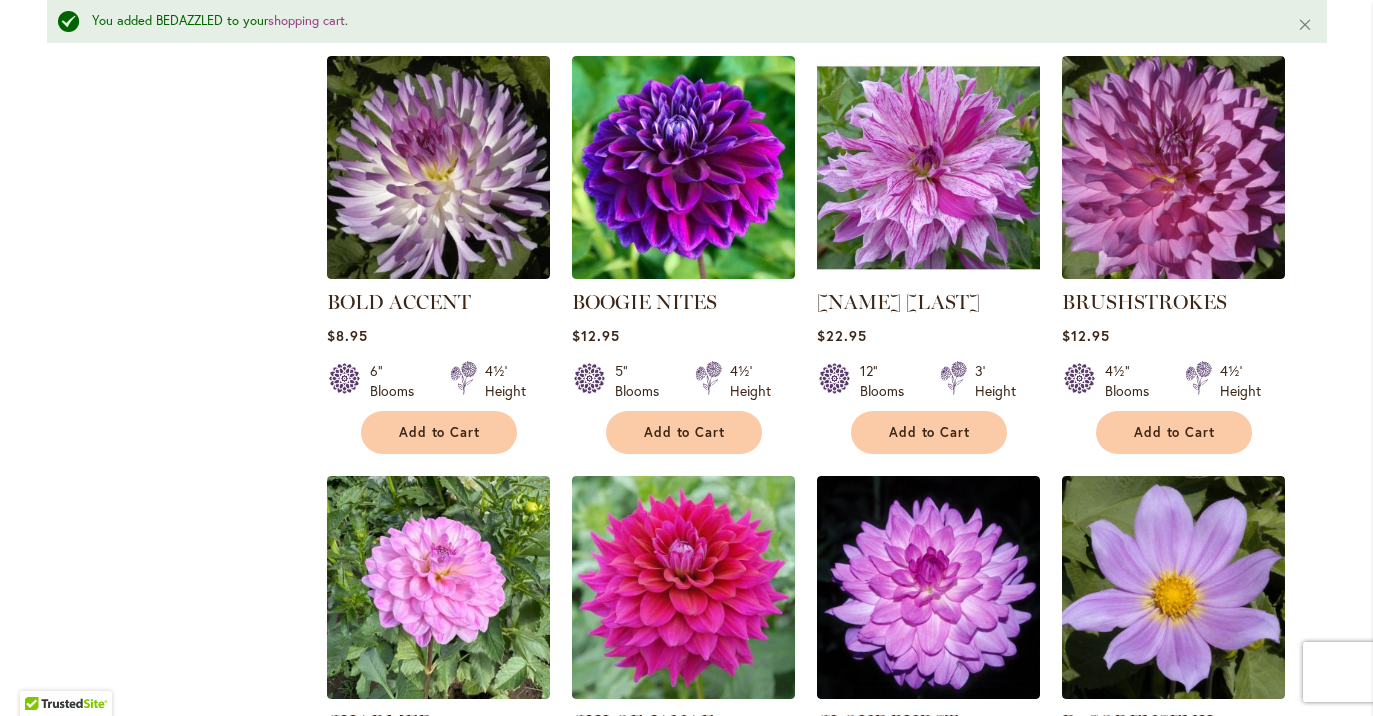 scroll, scrollTop: 1299, scrollLeft: 0, axis: vertical 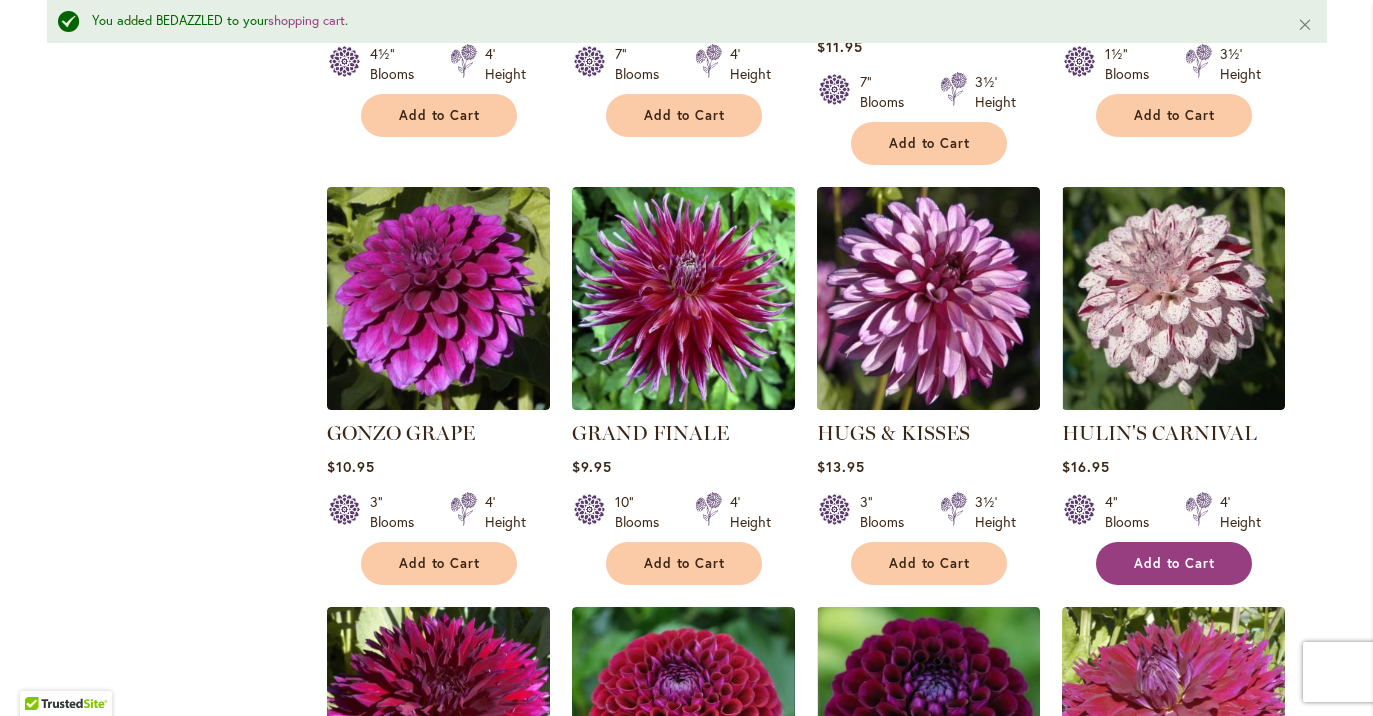 click on "Add to Cart" at bounding box center (1175, 563) 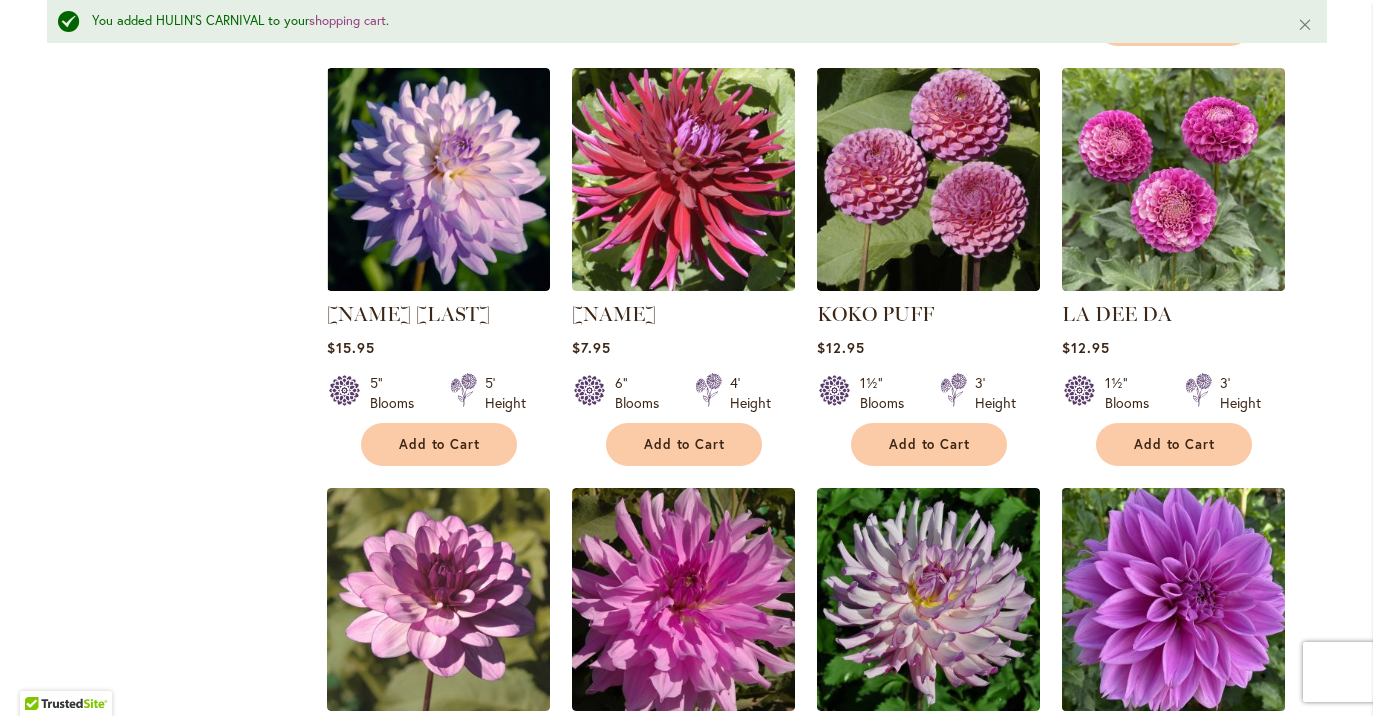 scroll, scrollTop: 3868, scrollLeft: 0, axis: vertical 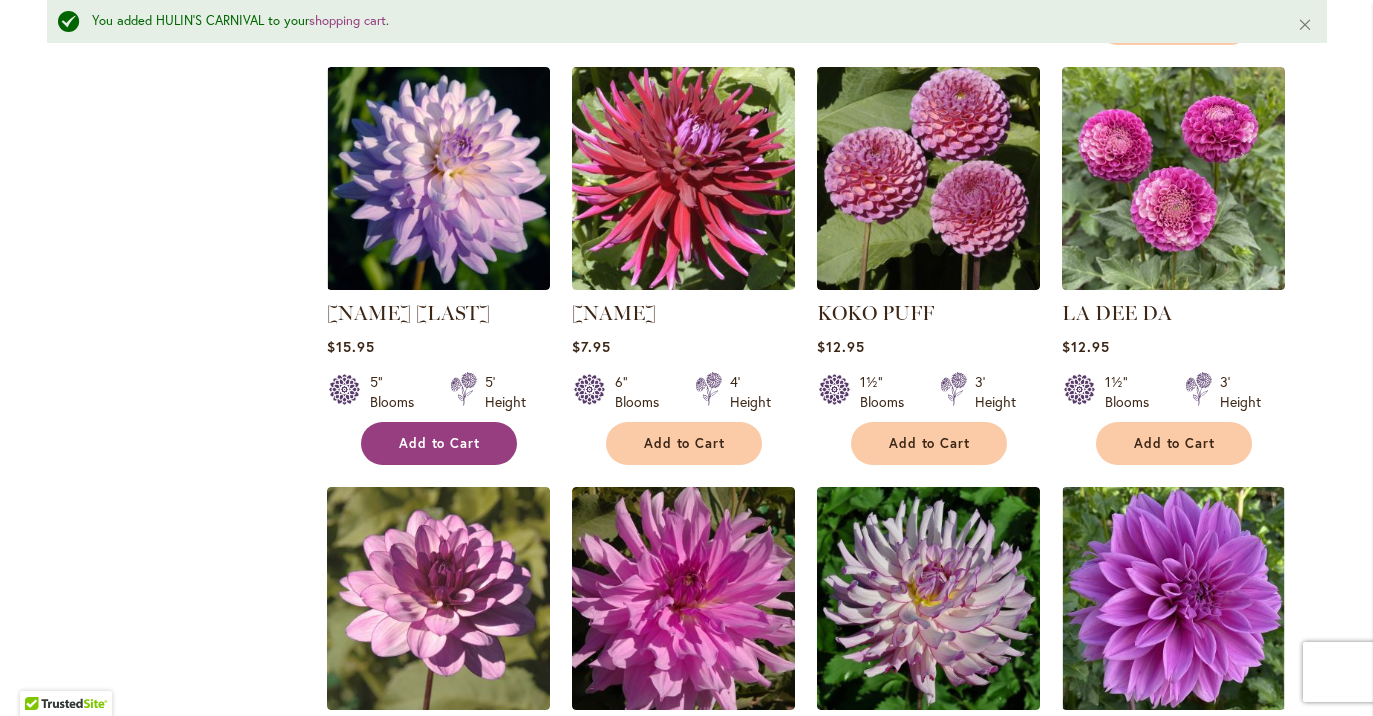 click on "Add to Cart" at bounding box center (439, 443) 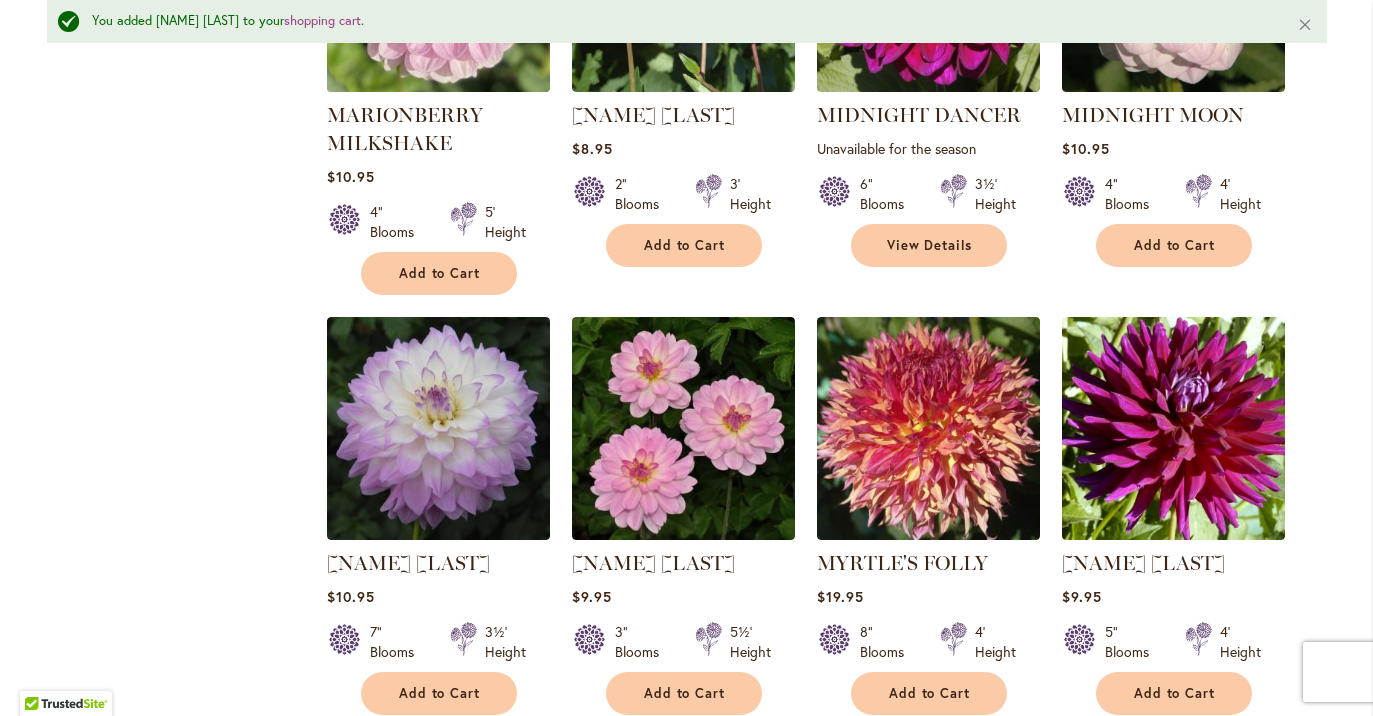 scroll, scrollTop: 5366, scrollLeft: 0, axis: vertical 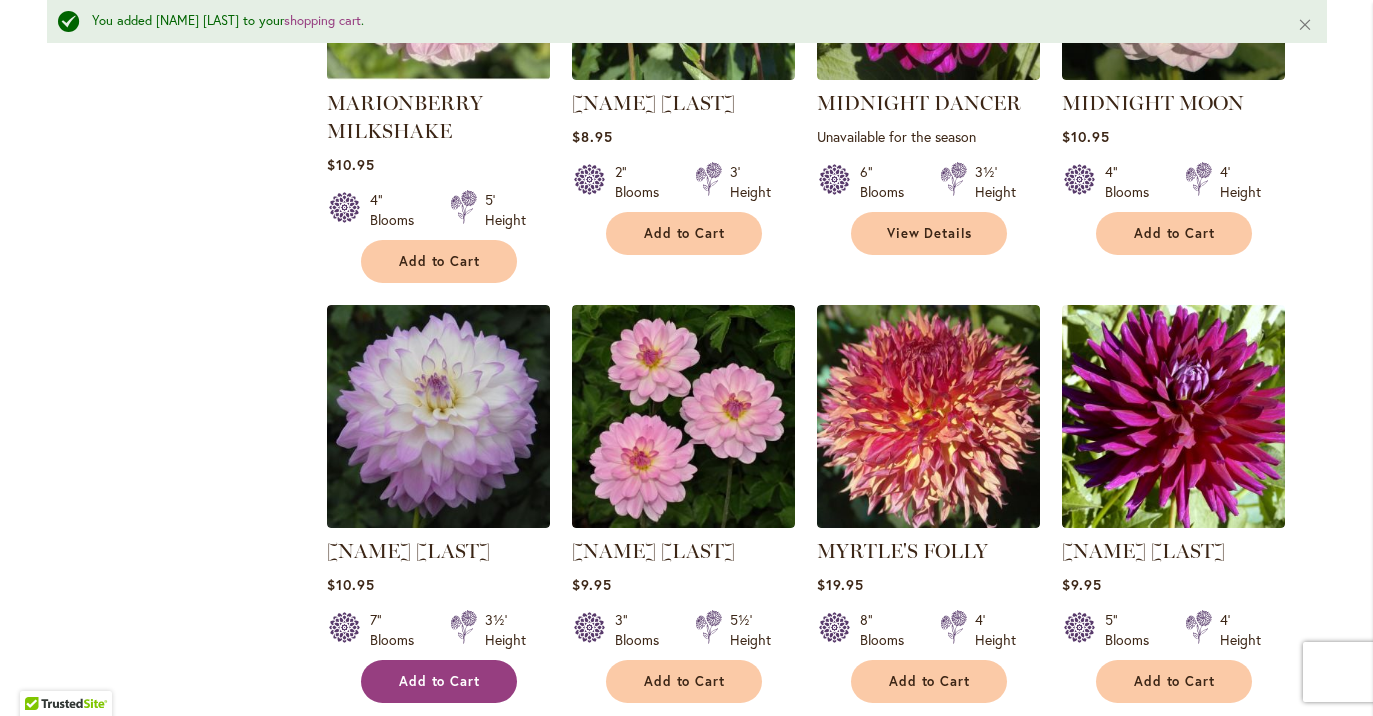 click on "Add to Cart" at bounding box center (440, 681) 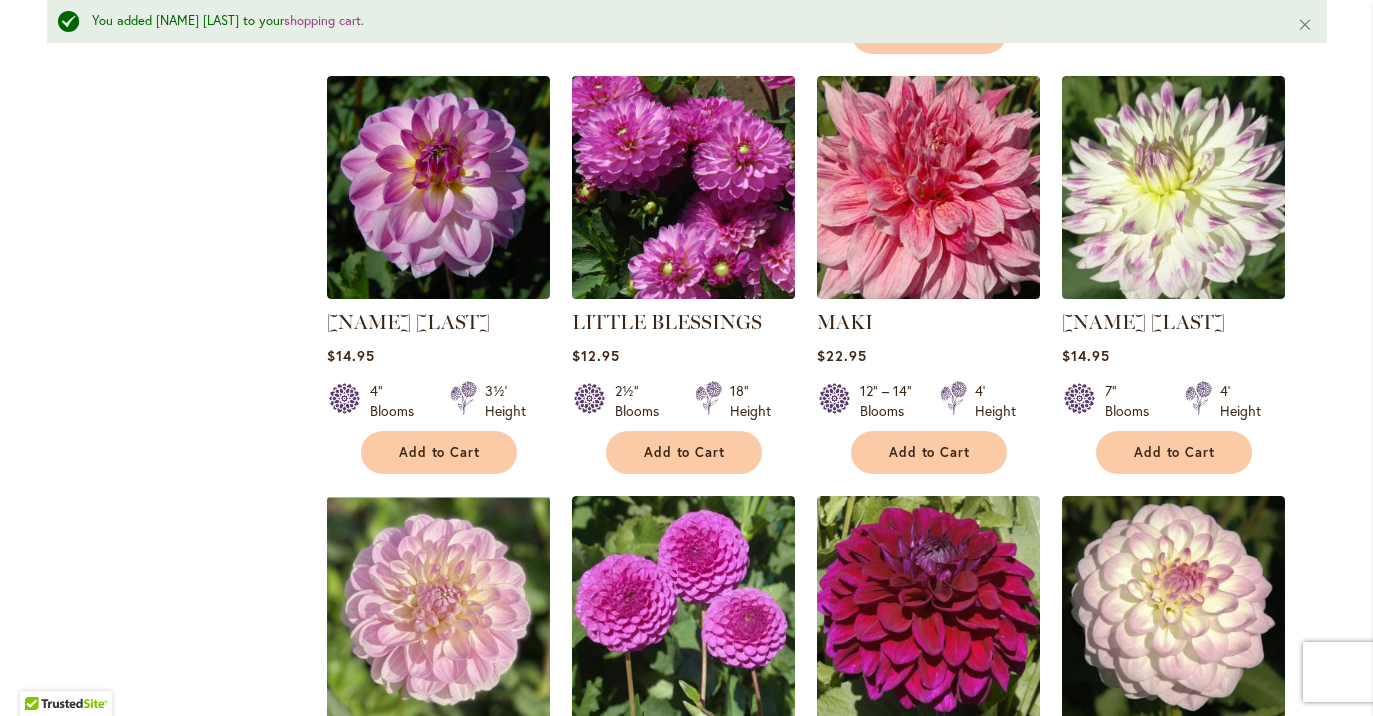 scroll, scrollTop: 4720, scrollLeft: 0, axis: vertical 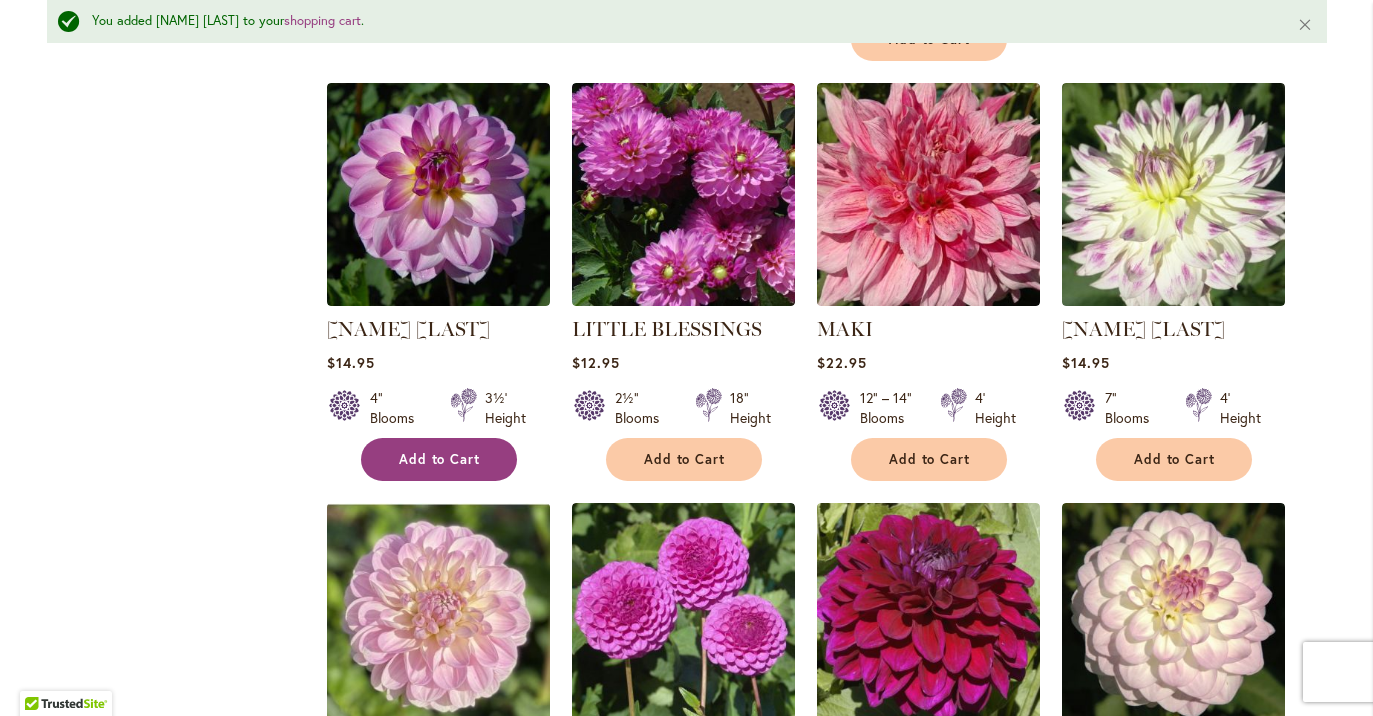click on "Add to Cart" at bounding box center (440, 459) 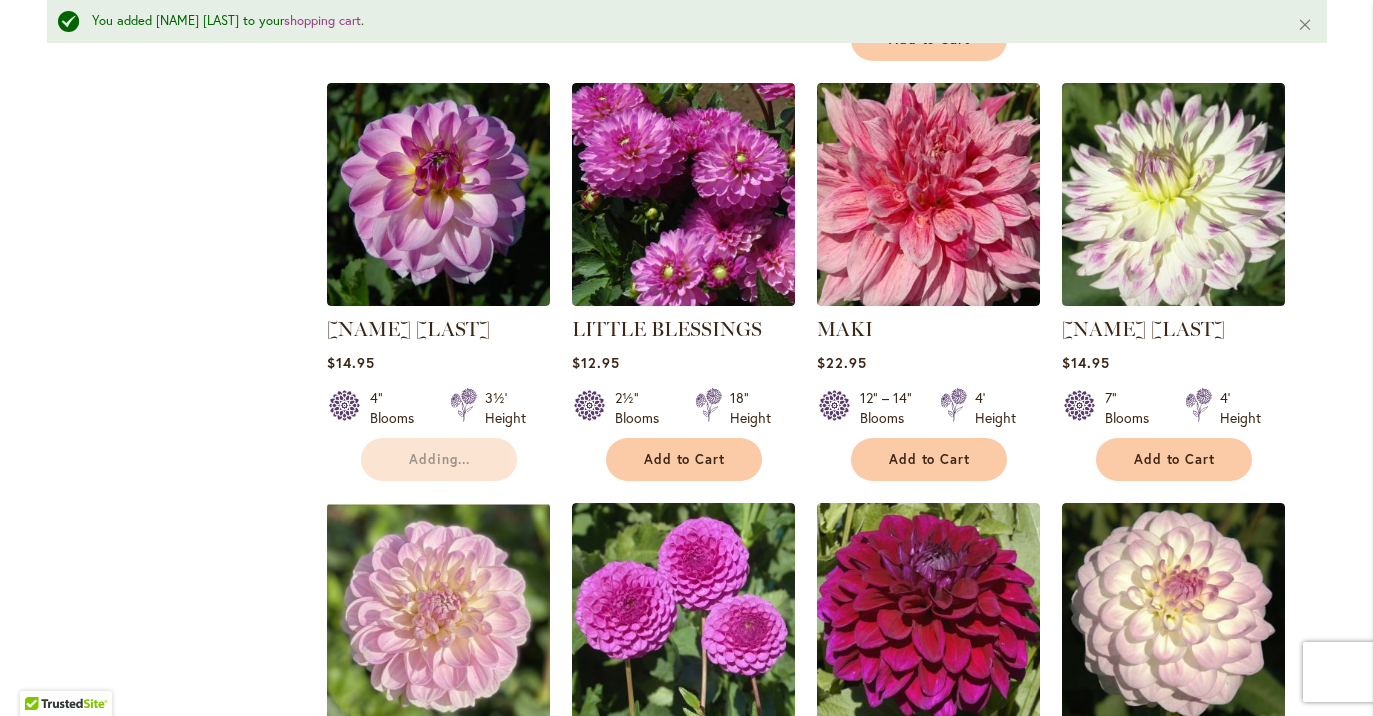 click on "B-MAN
Rating:
100%
2                  Reviews
$16.95
3" Blooms 3½' Height Add to Cart" at bounding box center (826, -796) 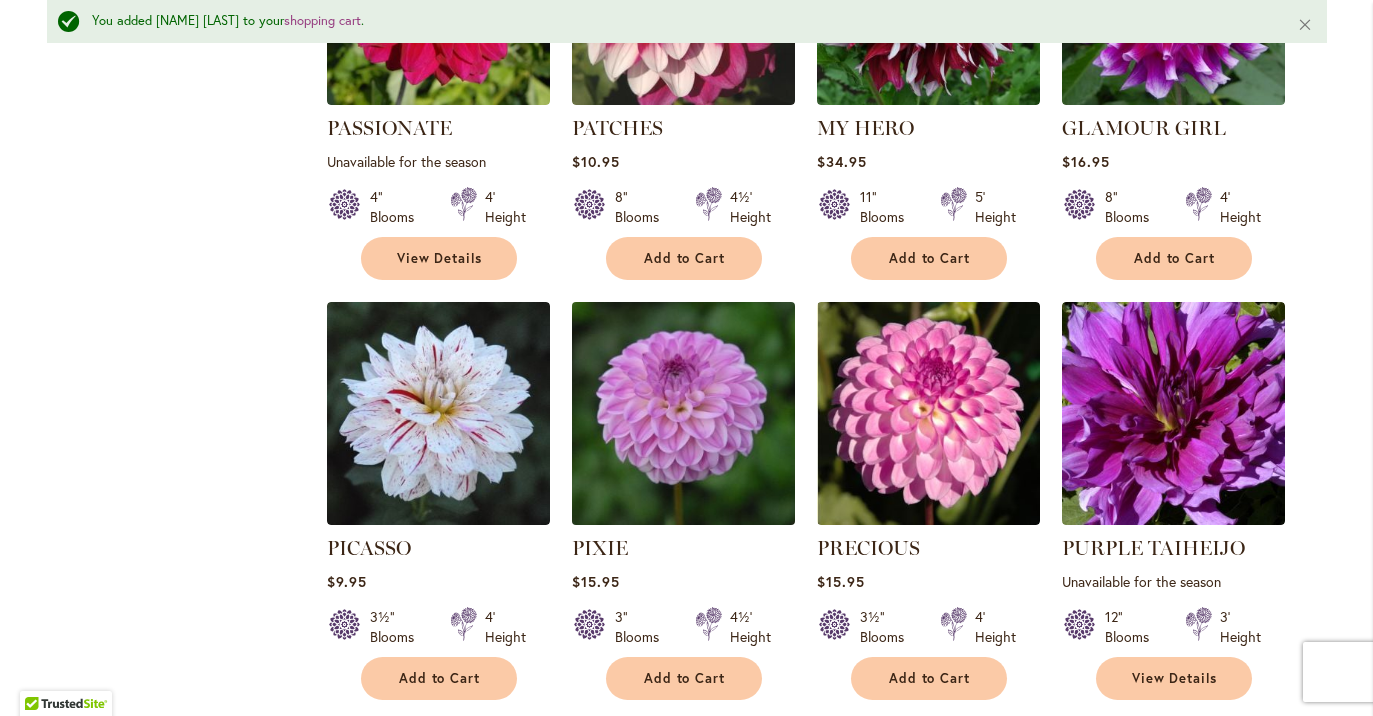 scroll, scrollTop: 6621, scrollLeft: 0, axis: vertical 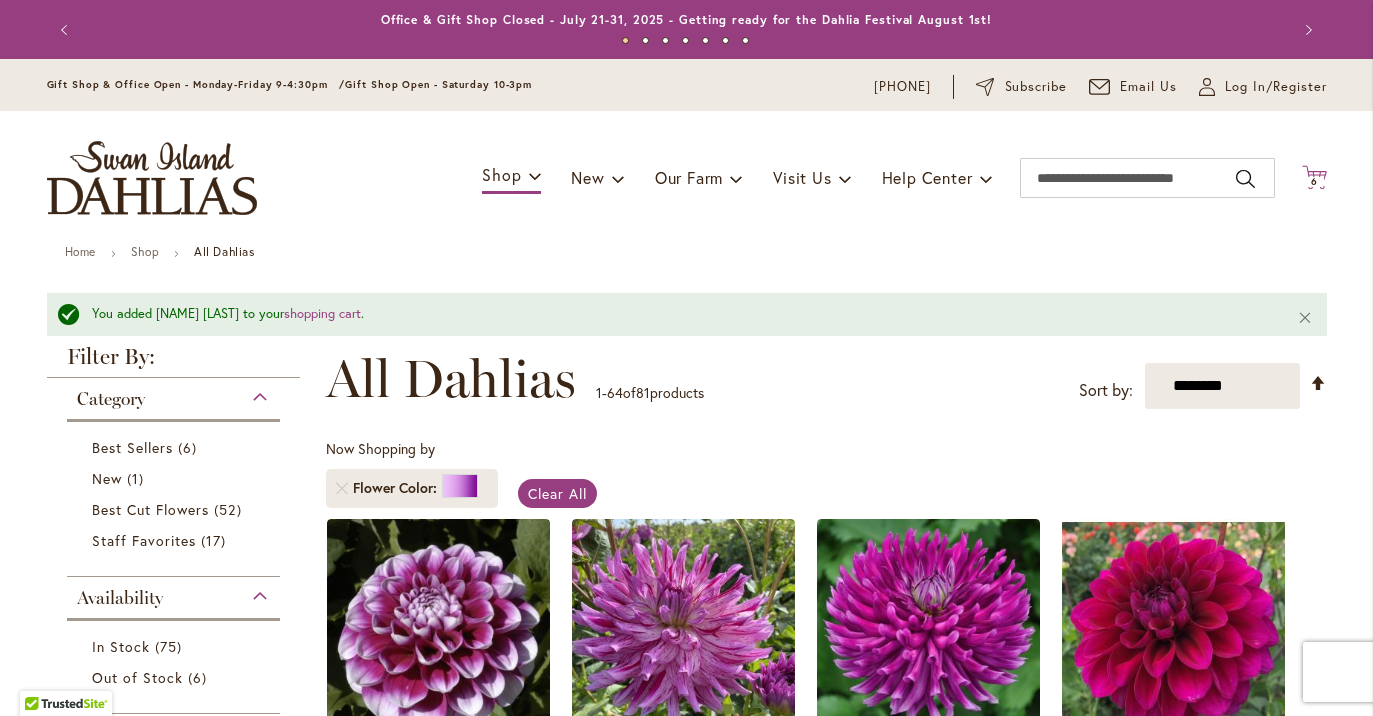 click on "6" at bounding box center [1314, 181] 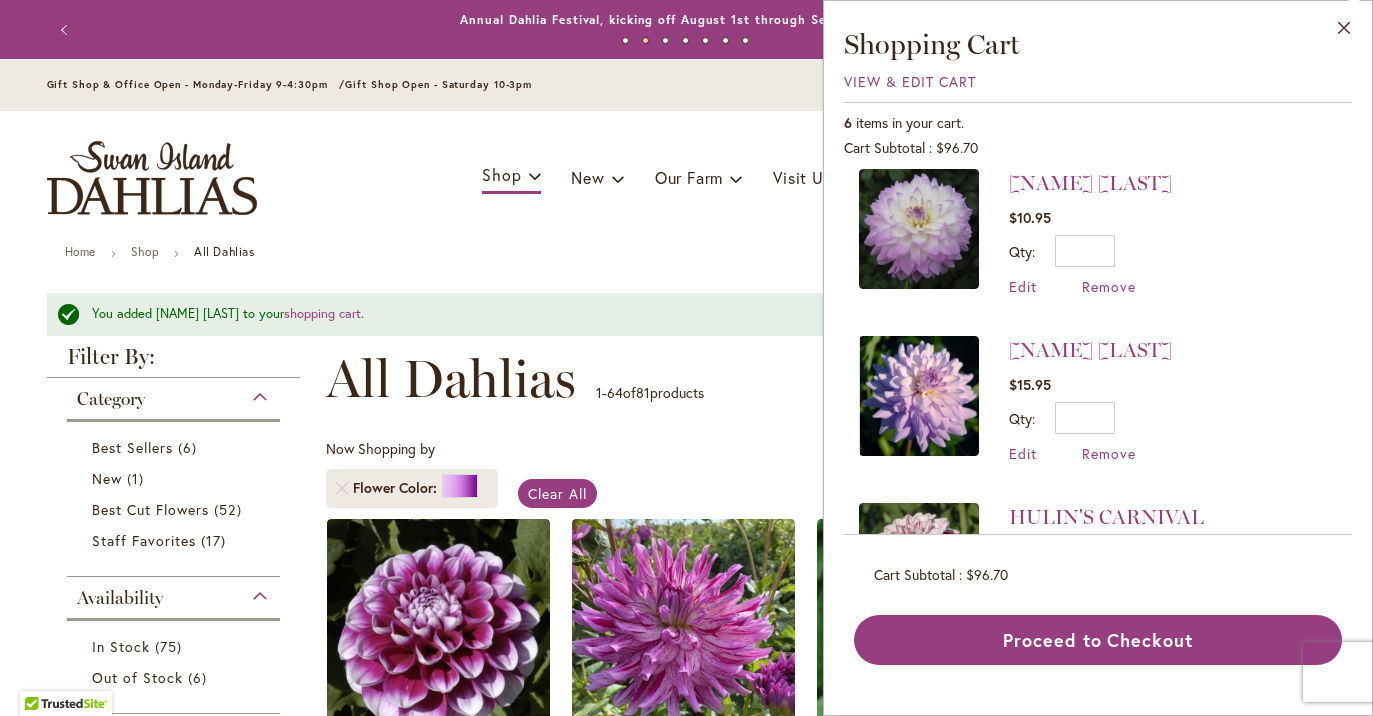 scroll, scrollTop: 193, scrollLeft: 0, axis: vertical 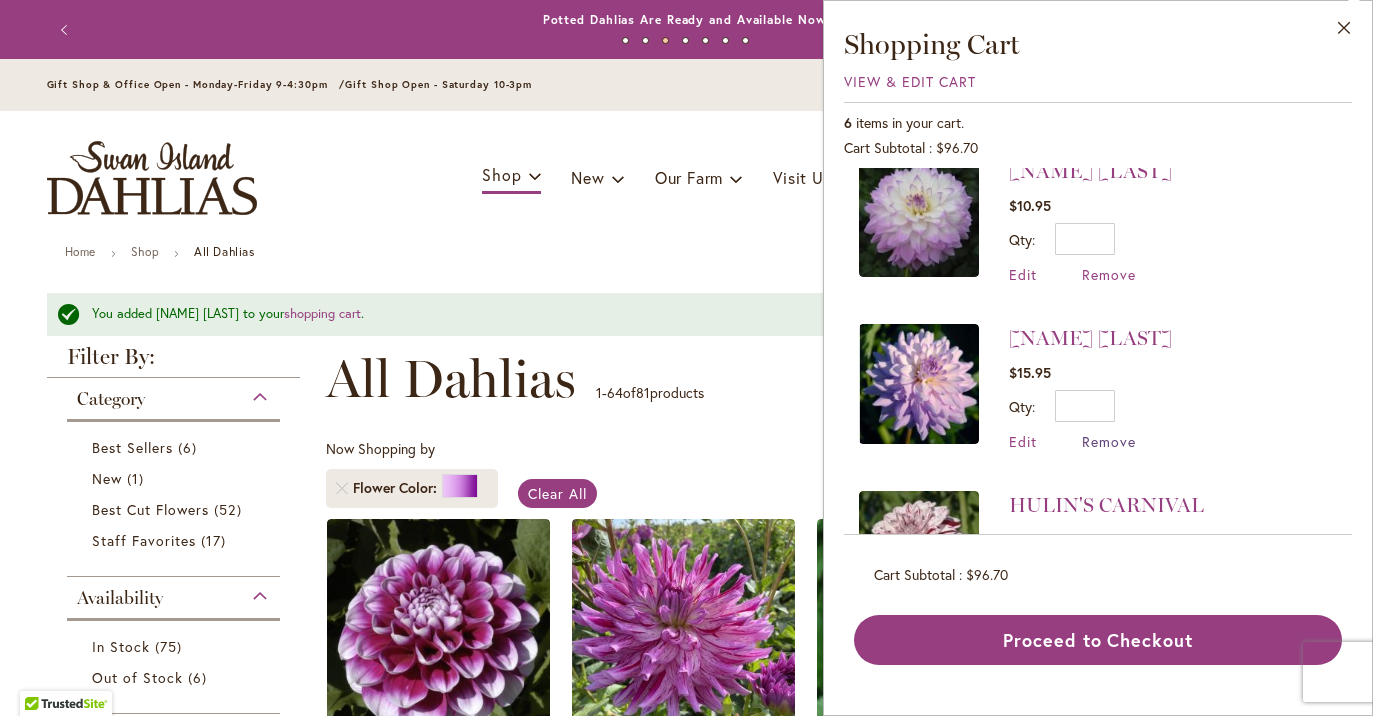 click on "Remove" at bounding box center (1109, 441) 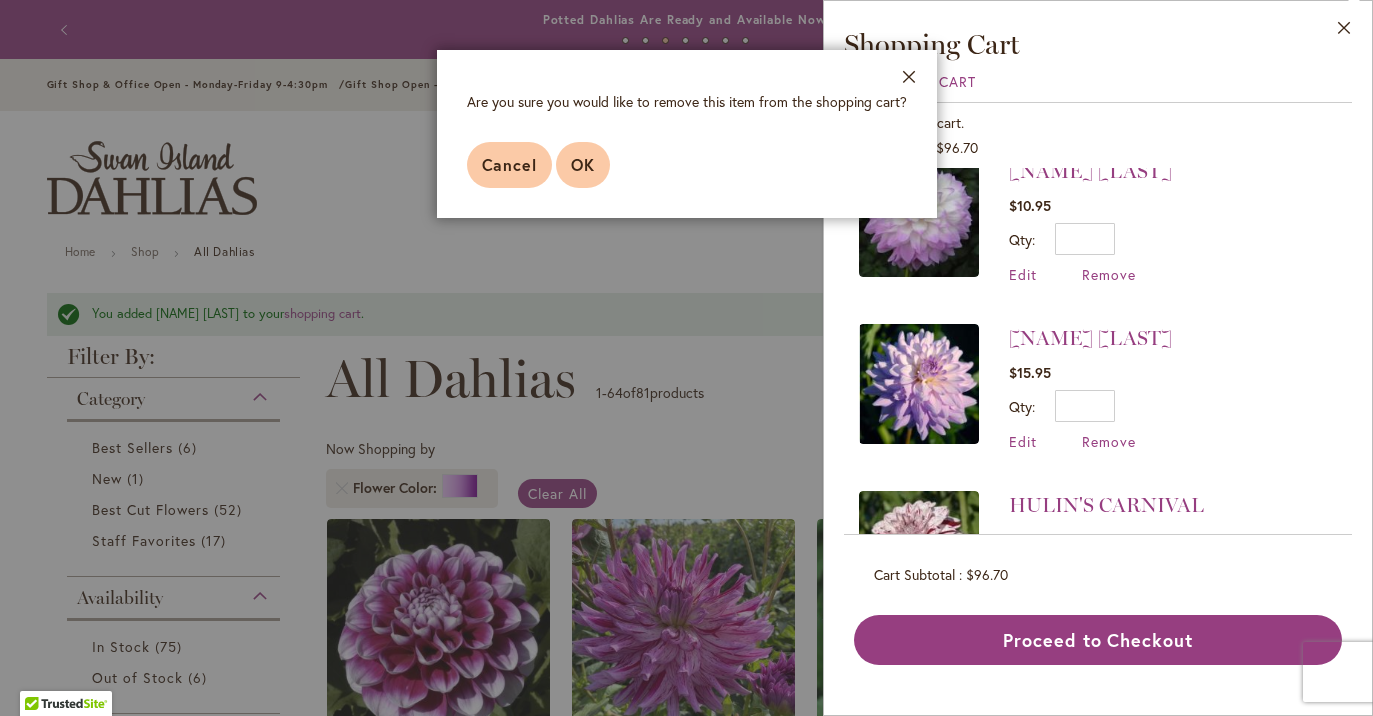click on "OK" at bounding box center (583, 165) 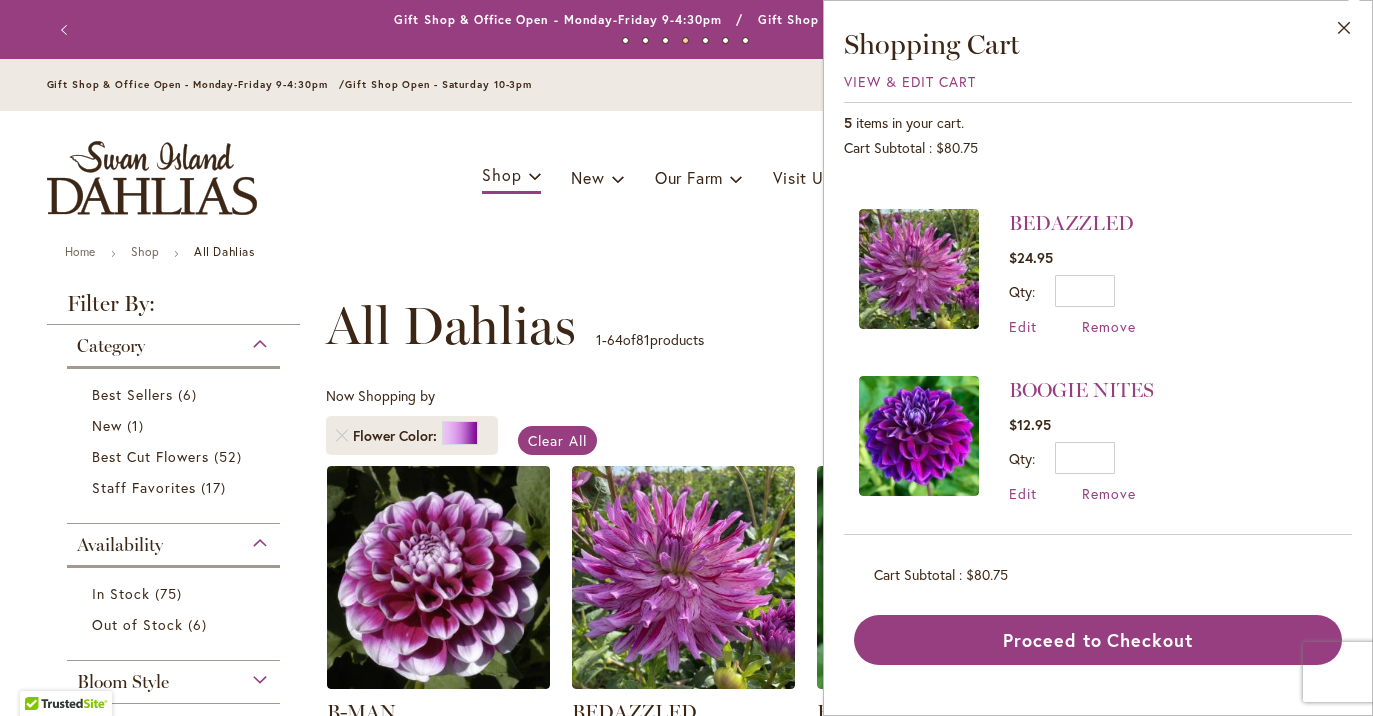 scroll, scrollTop: 474, scrollLeft: 0, axis: vertical 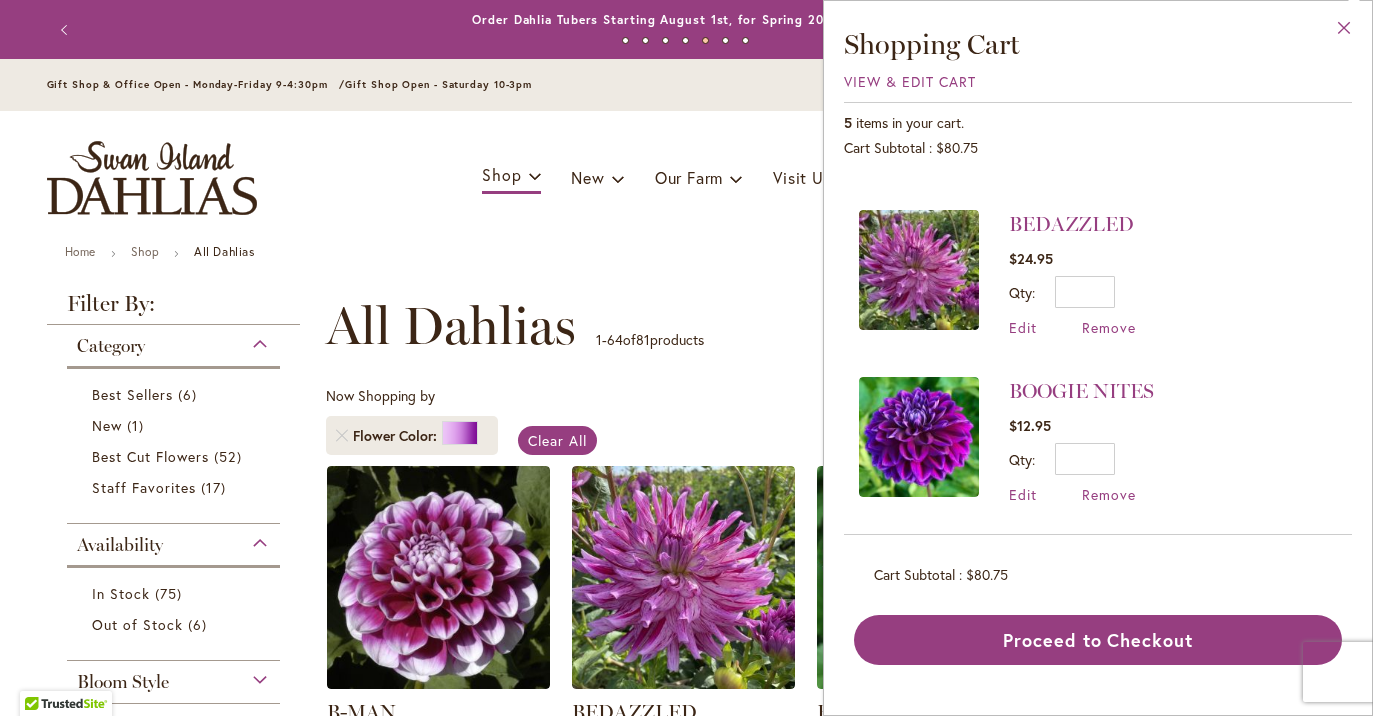 click on "Close" at bounding box center (1344, 32) 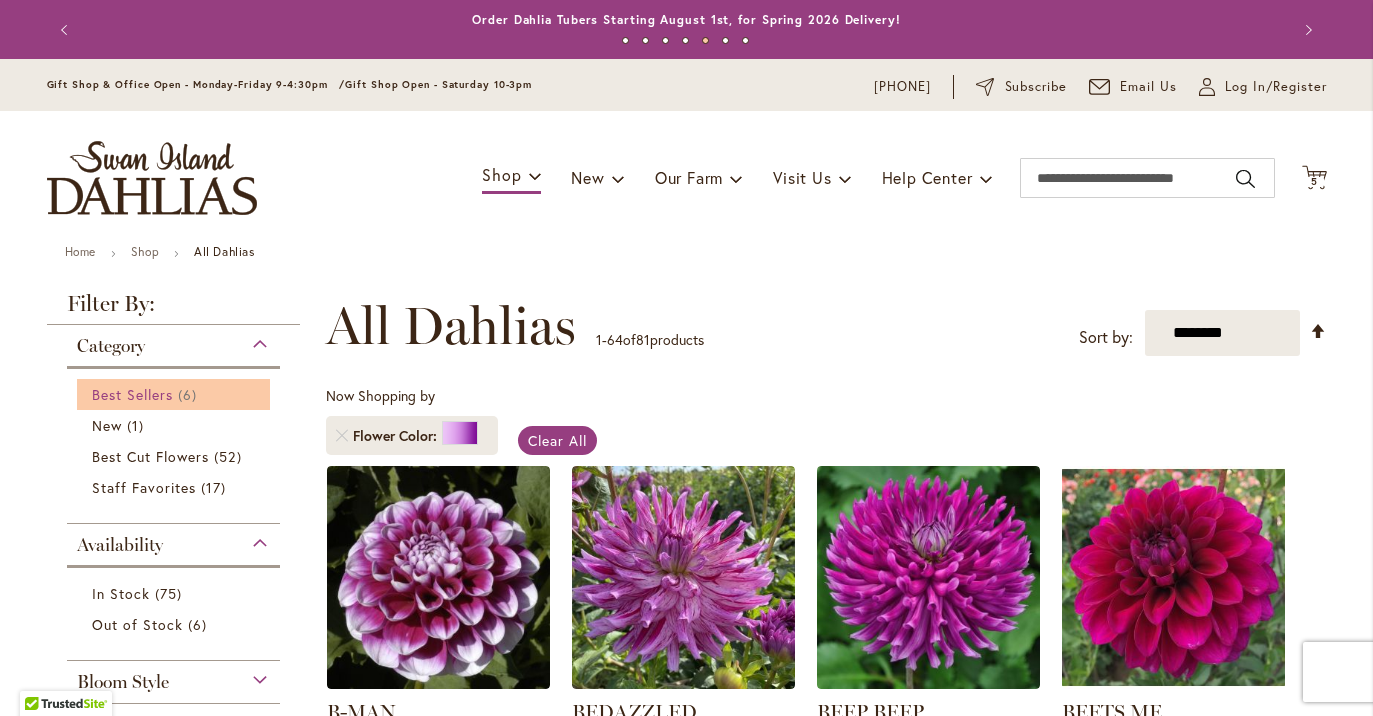 click on "Best Sellers" at bounding box center [133, 394] 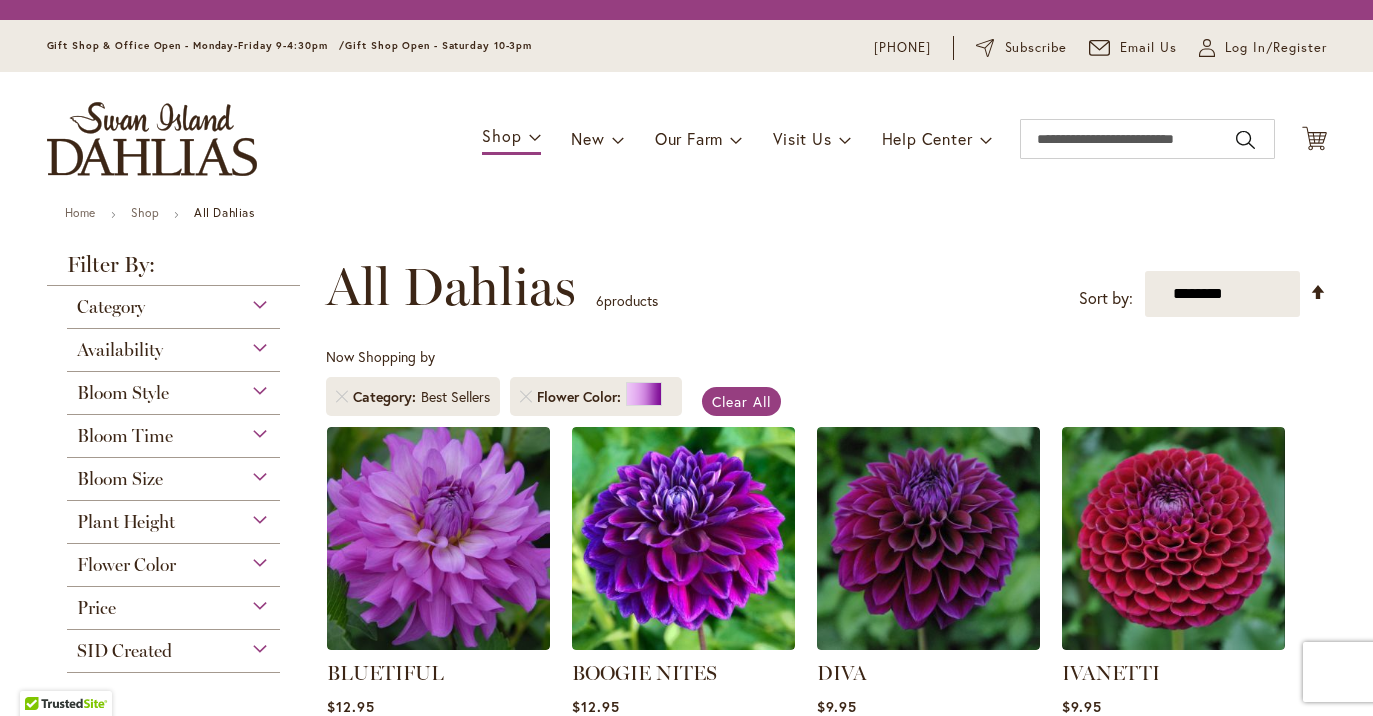 scroll, scrollTop: 0, scrollLeft: 0, axis: both 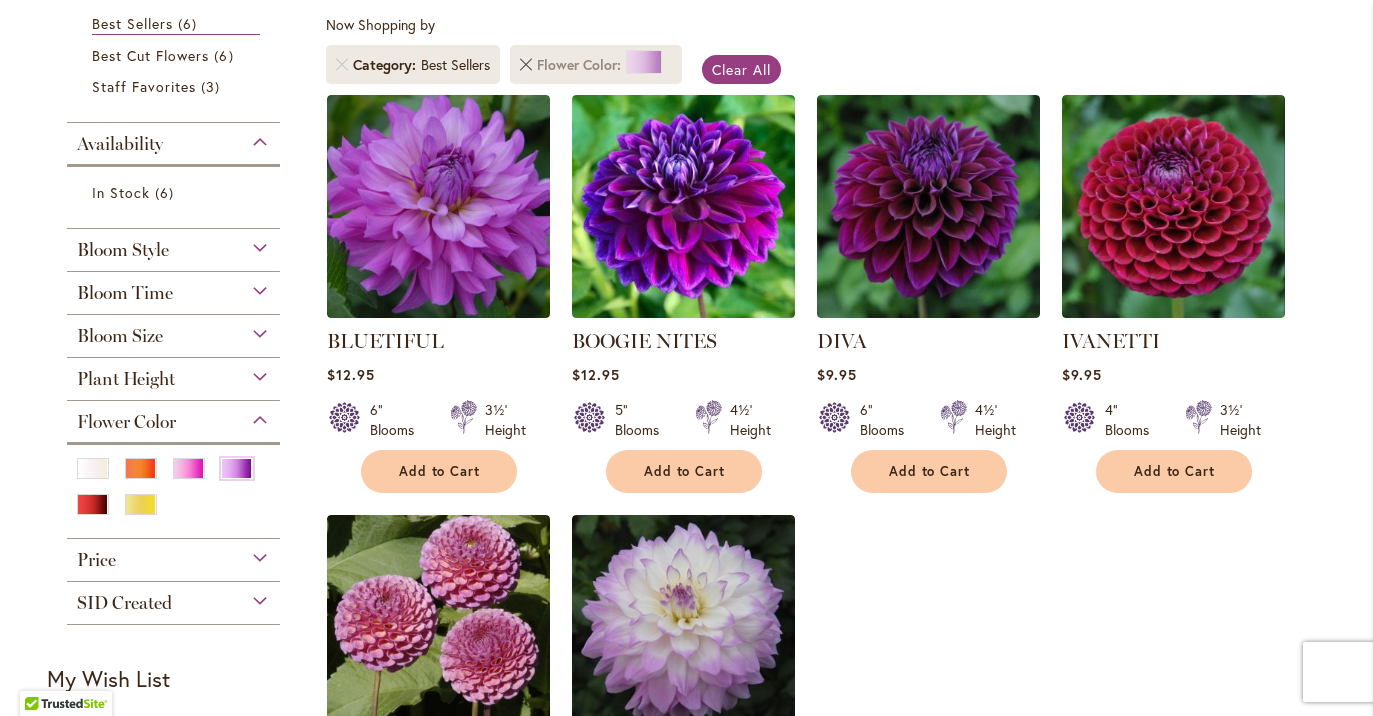 click at bounding box center (526, 65) 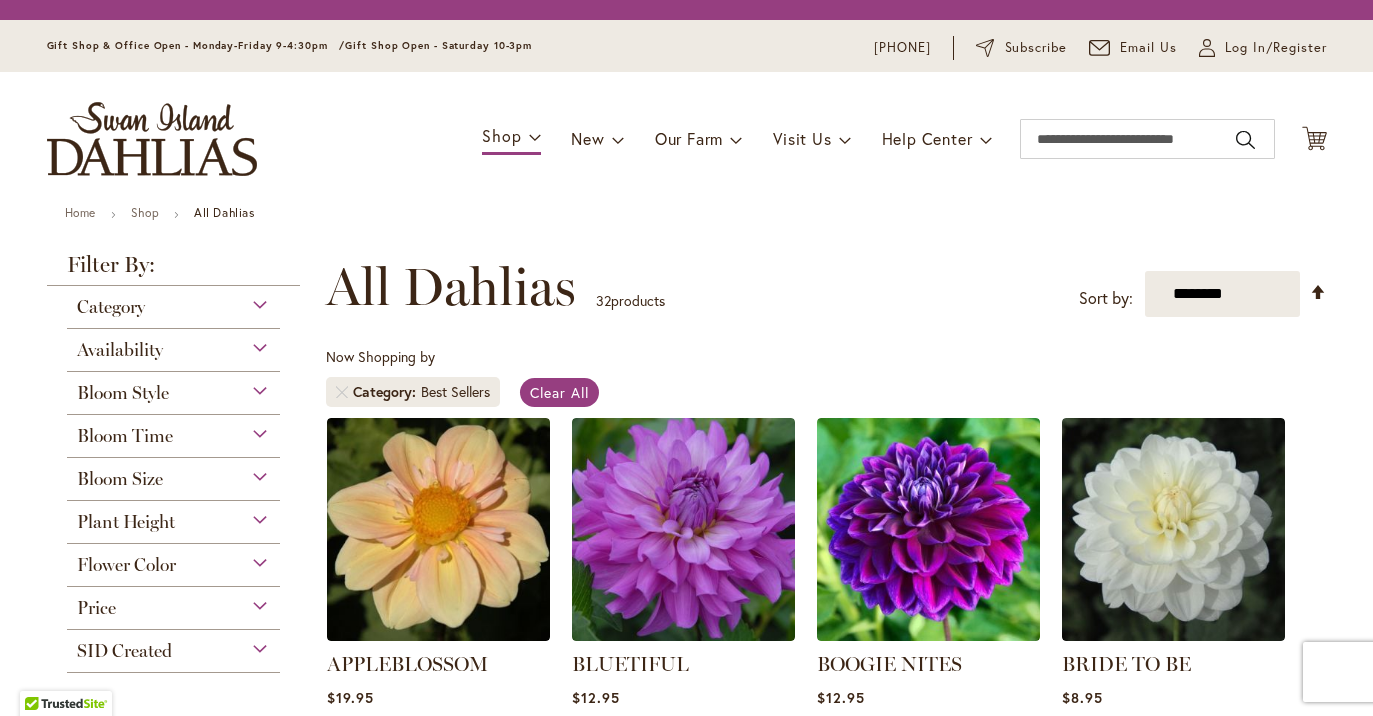 scroll, scrollTop: 0, scrollLeft: 0, axis: both 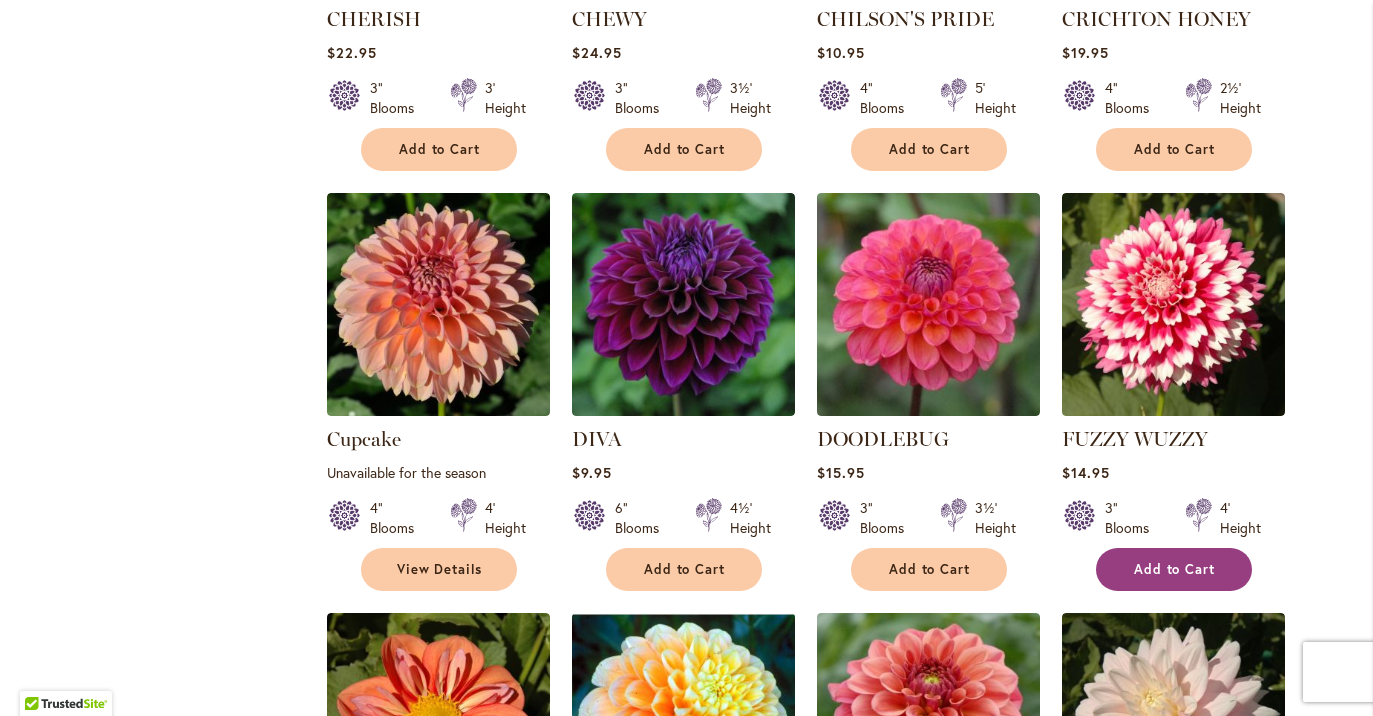 click on "Add to Cart" at bounding box center [1175, 569] 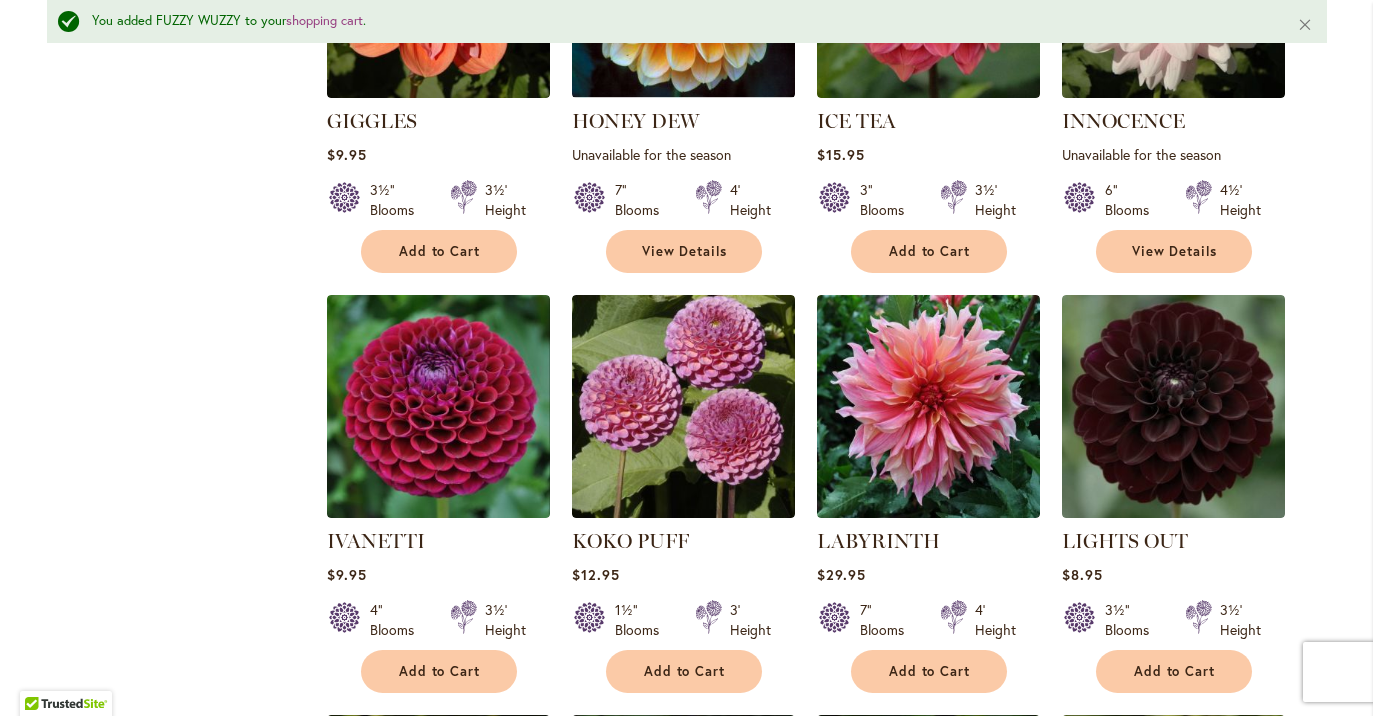 scroll, scrollTop: 2325, scrollLeft: 0, axis: vertical 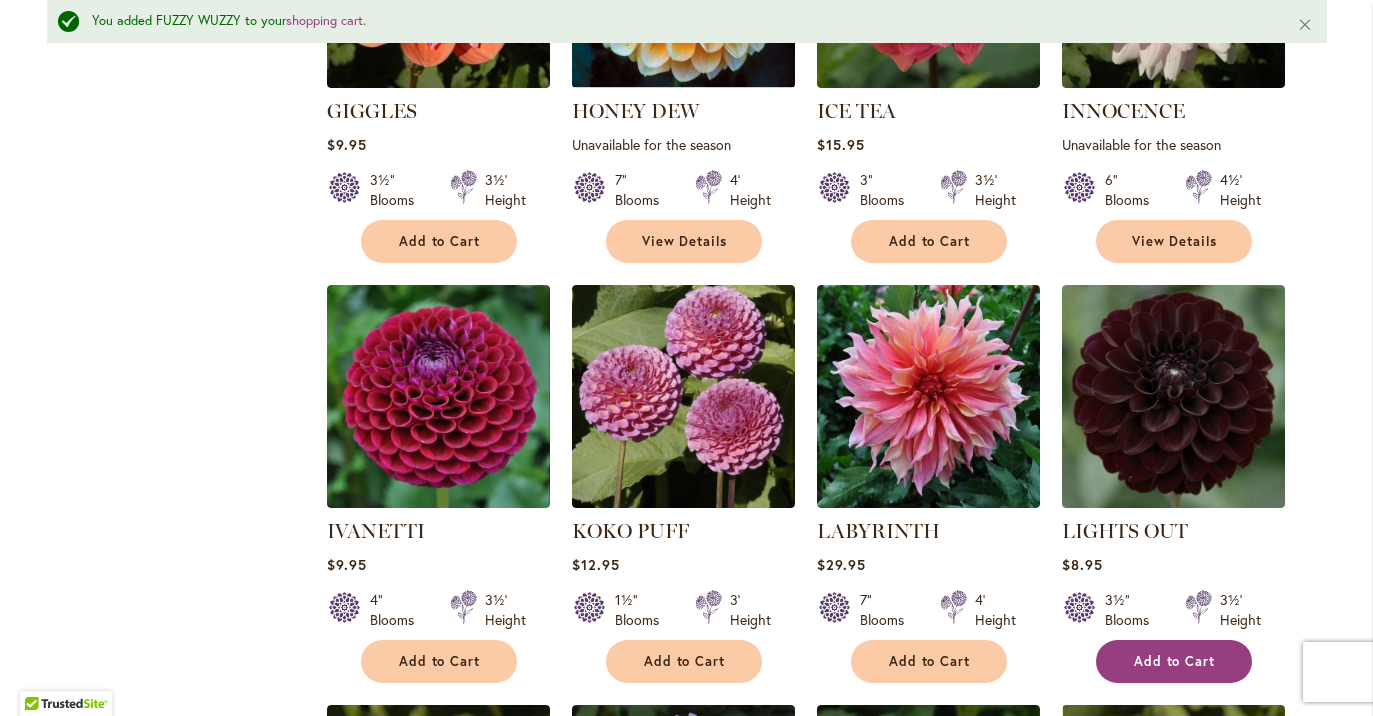 click on "Add to Cart" at bounding box center [1175, 661] 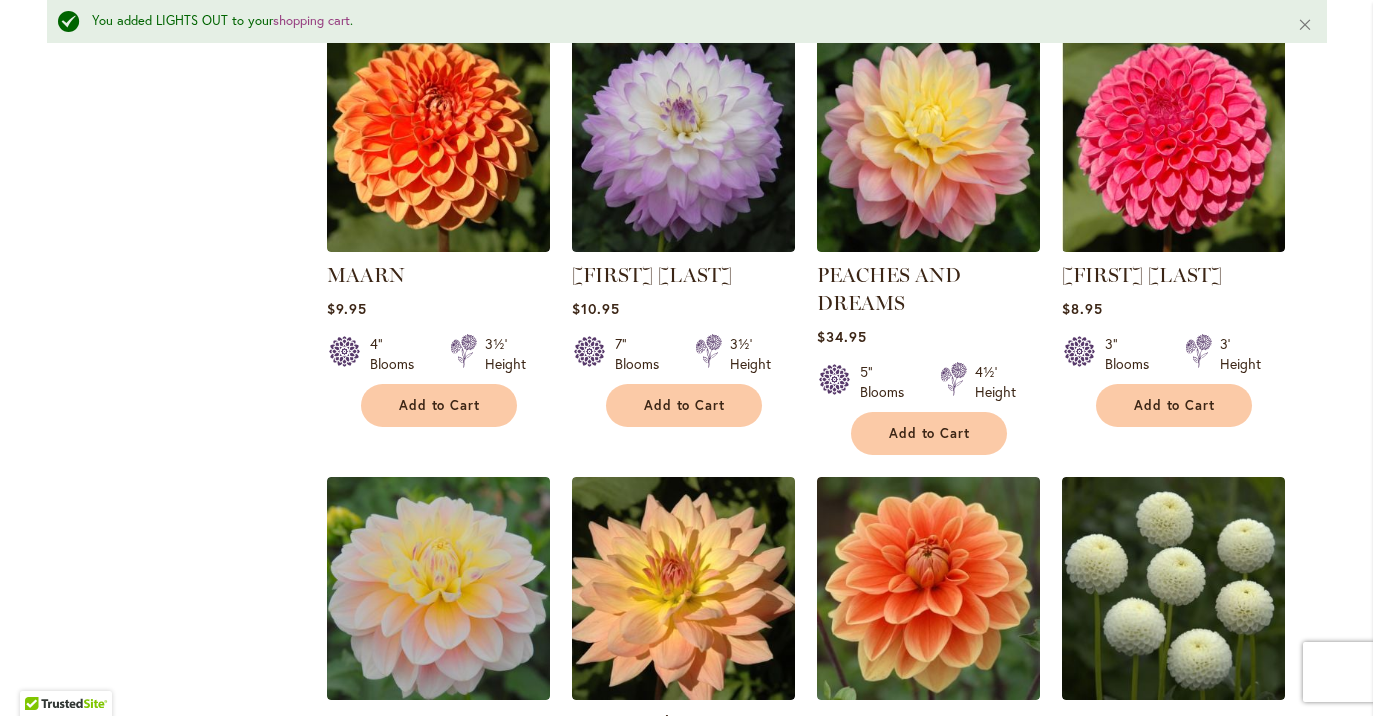 scroll, scrollTop: 2996, scrollLeft: 0, axis: vertical 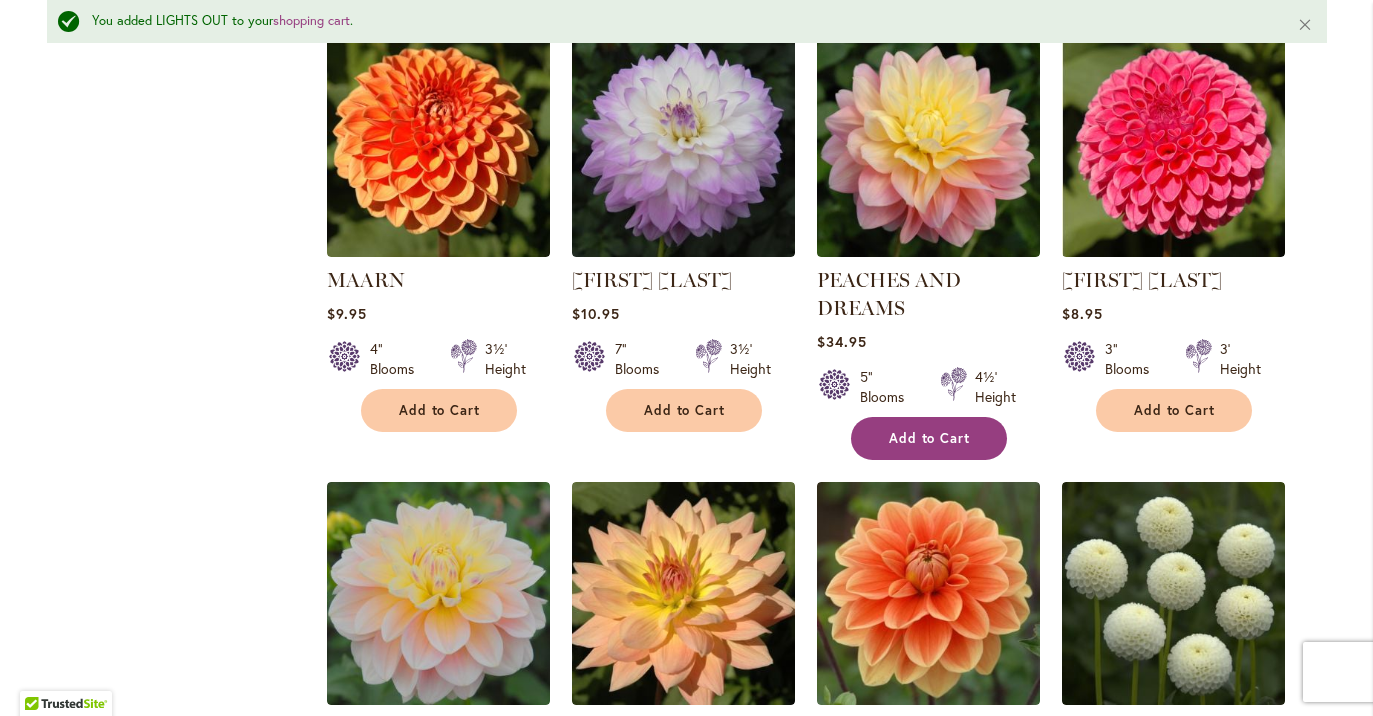 click on "Add to Cart" at bounding box center (930, 438) 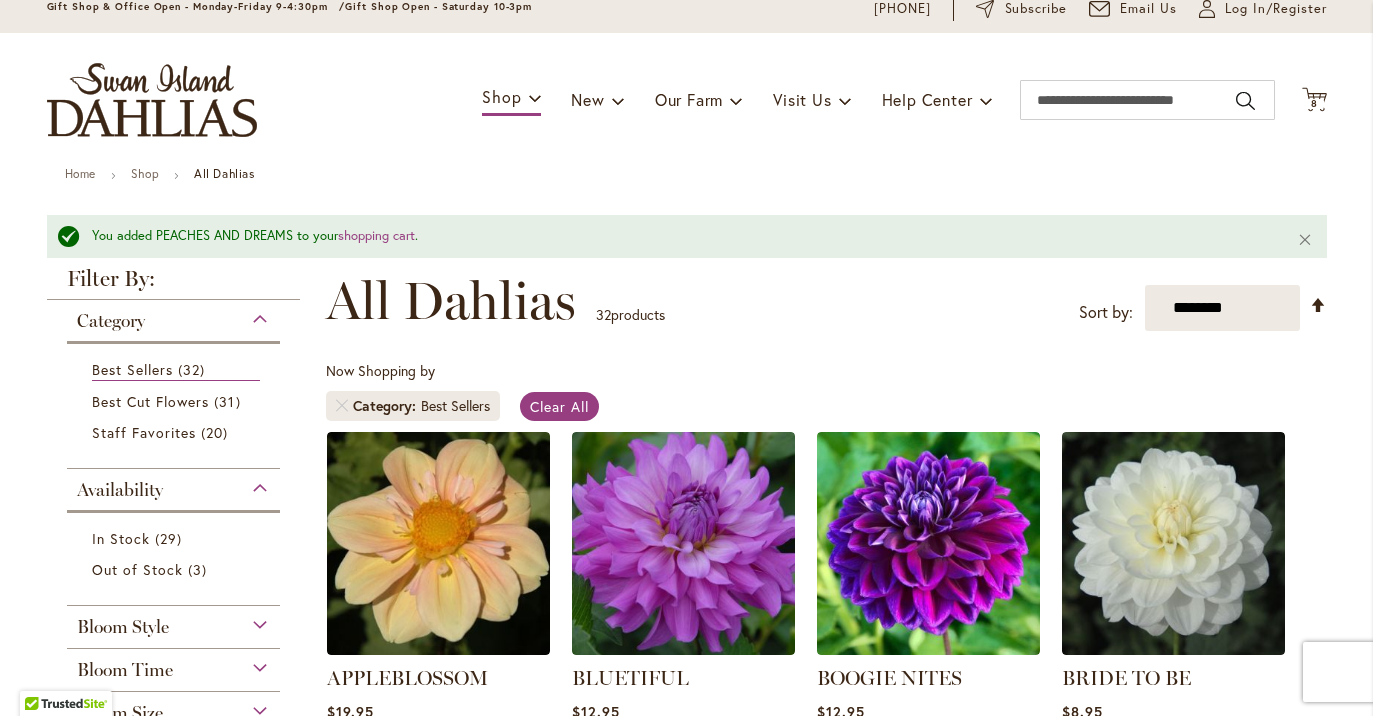 scroll, scrollTop: 91, scrollLeft: 0, axis: vertical 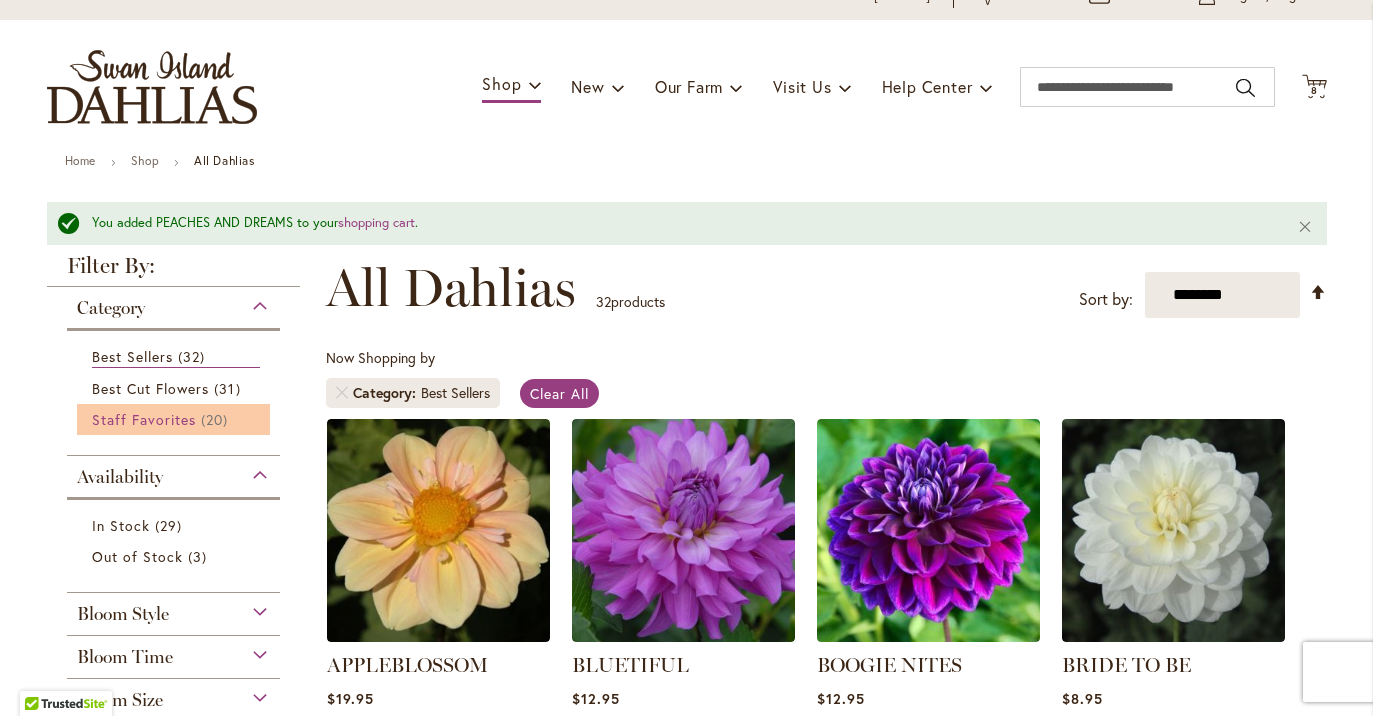click on "Staff Favorites" at bounding box center [144, 419] 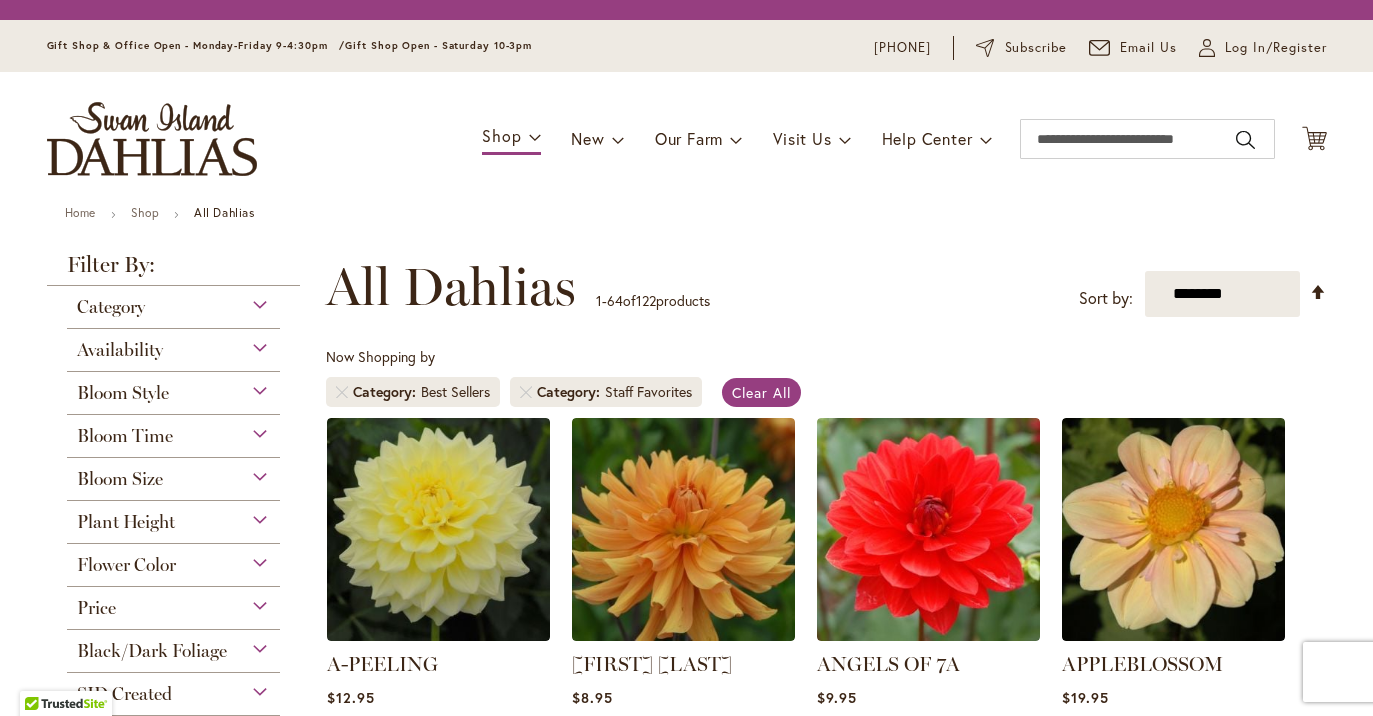 scroll, scrollTop: 0, scrollLeft: 0, axis: both 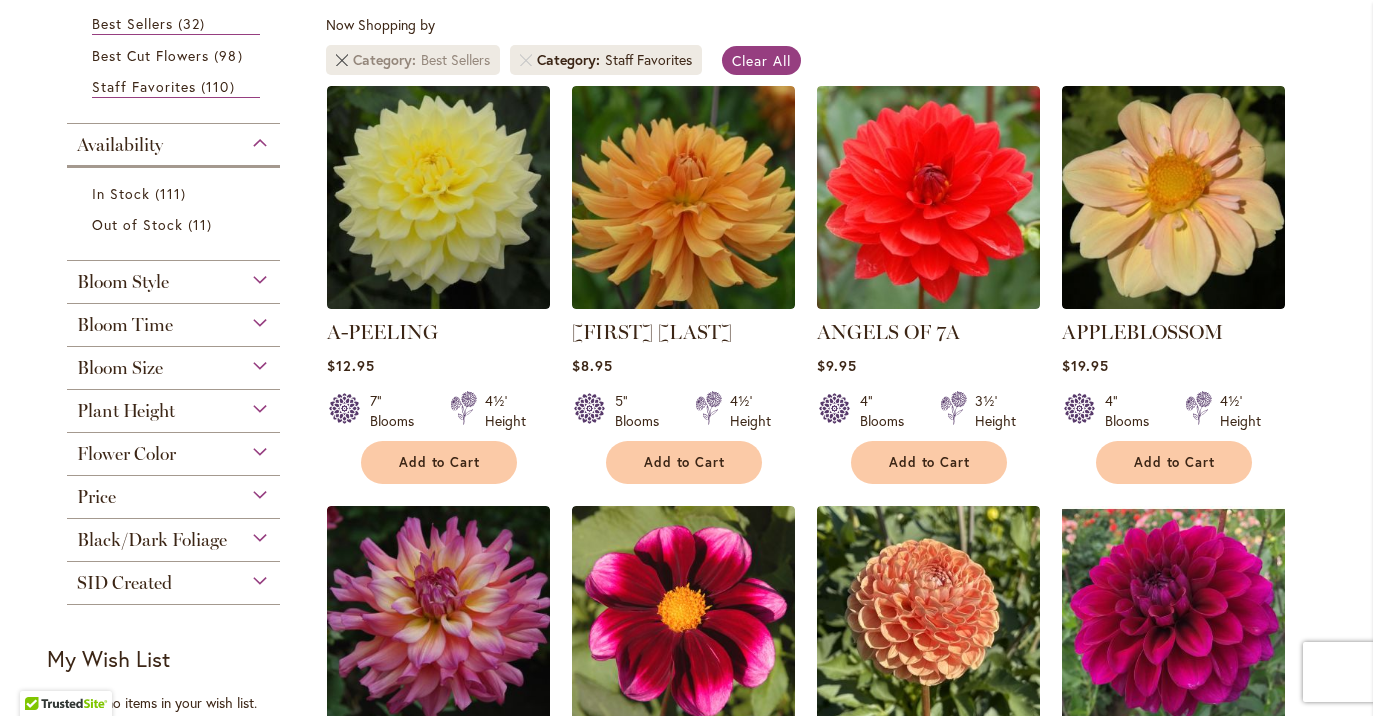 click at bounding box center [342, 60] 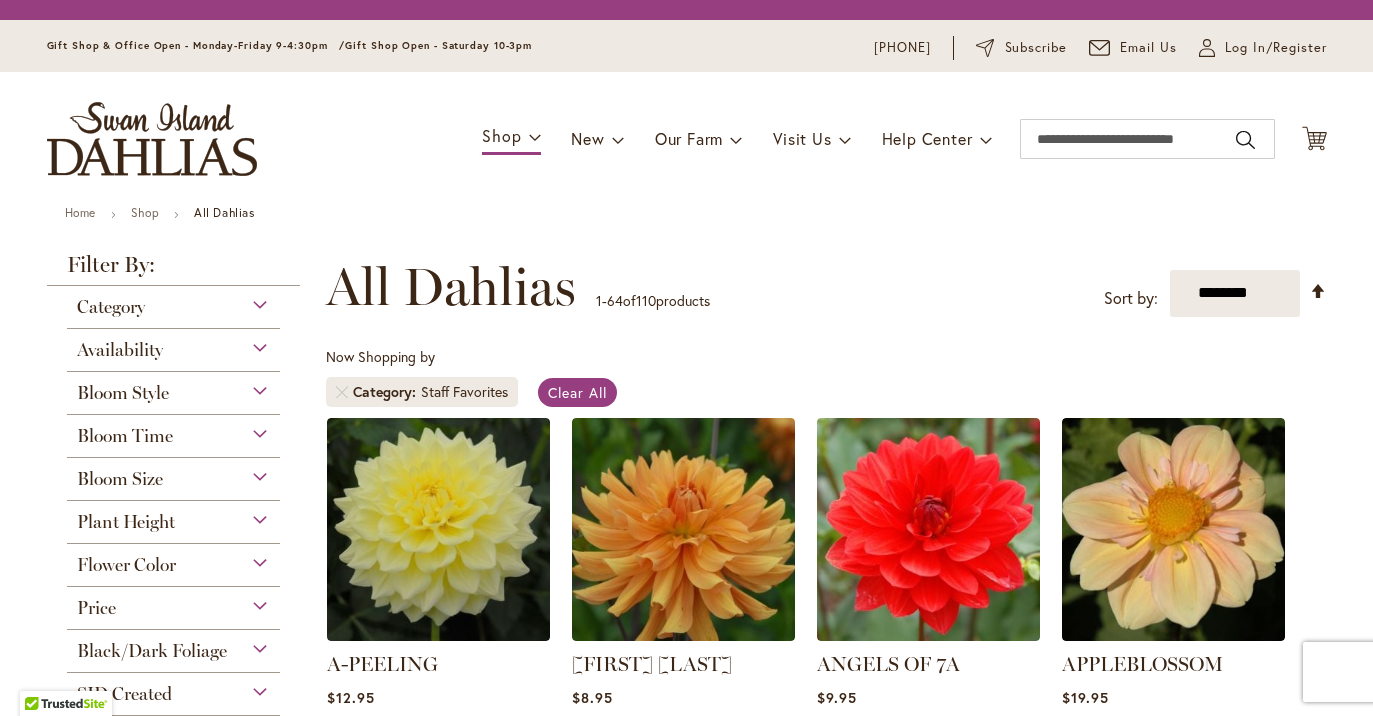scroll, scrollTop: 0, scrollLeft: 0, axis: both 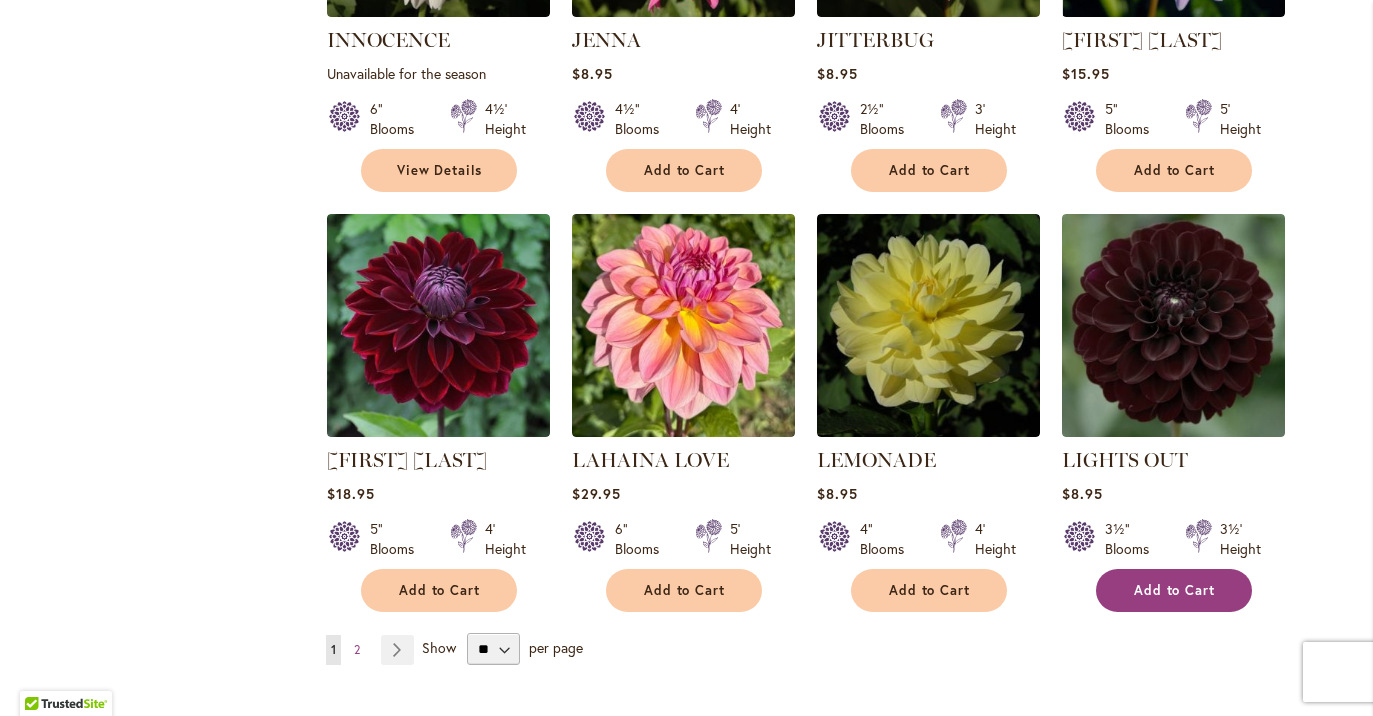 click on "Add to Cart" at bounding box center (1175, 590) 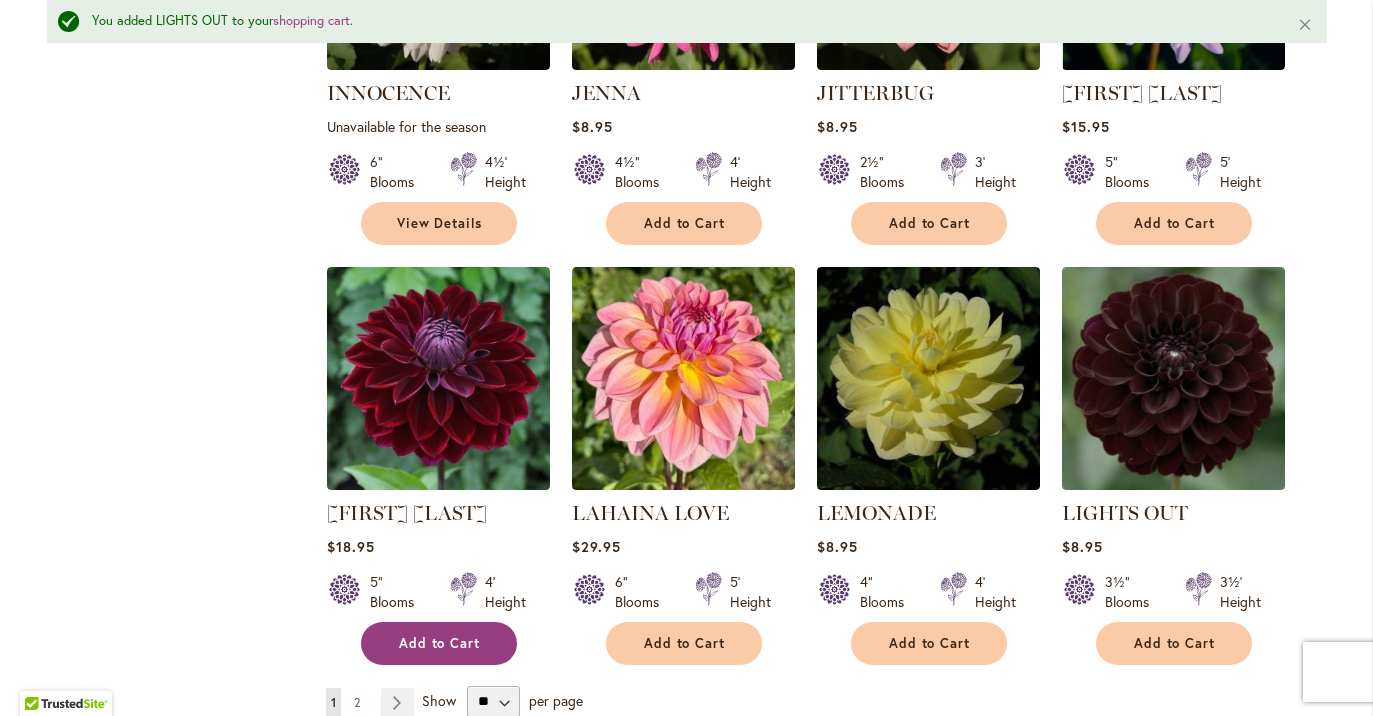 click on "Add to Cart" at bounding box center [440, 643] 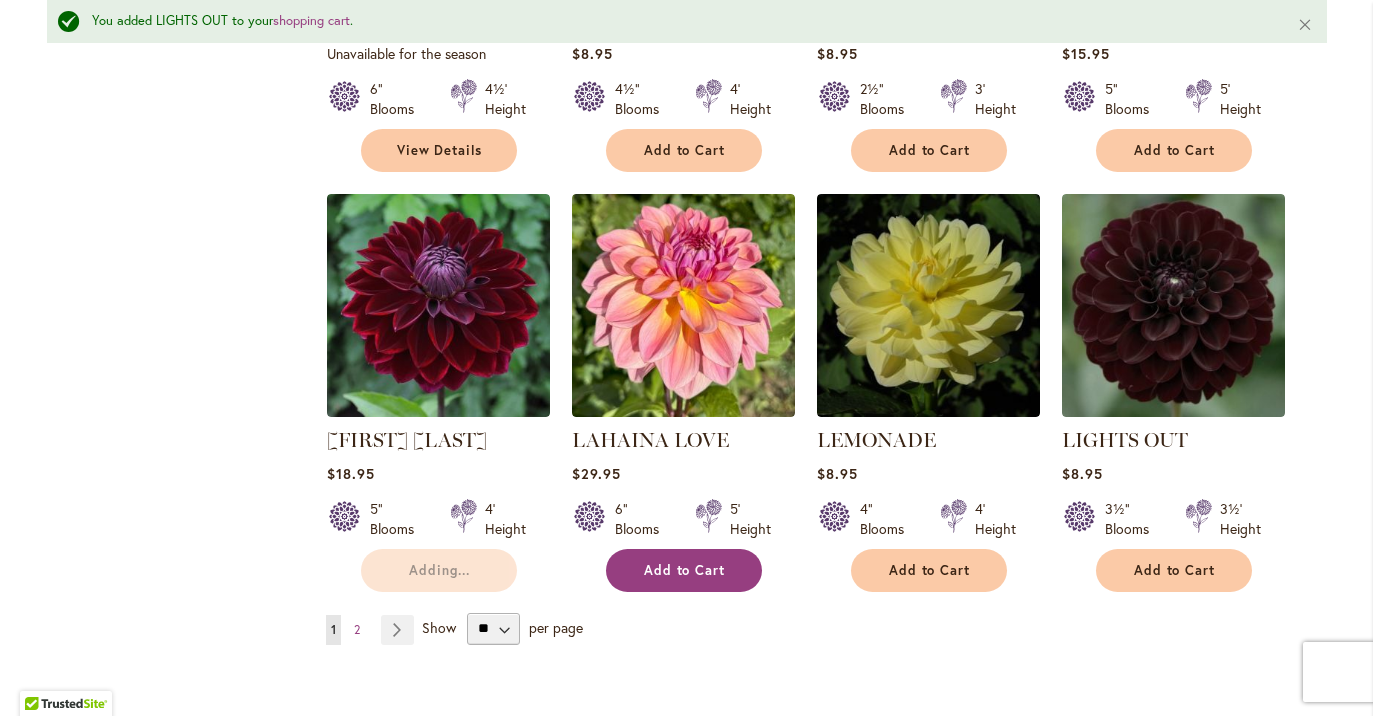 scroll, scrollTop: 6665, scrollLeft: 0, axis: vertical 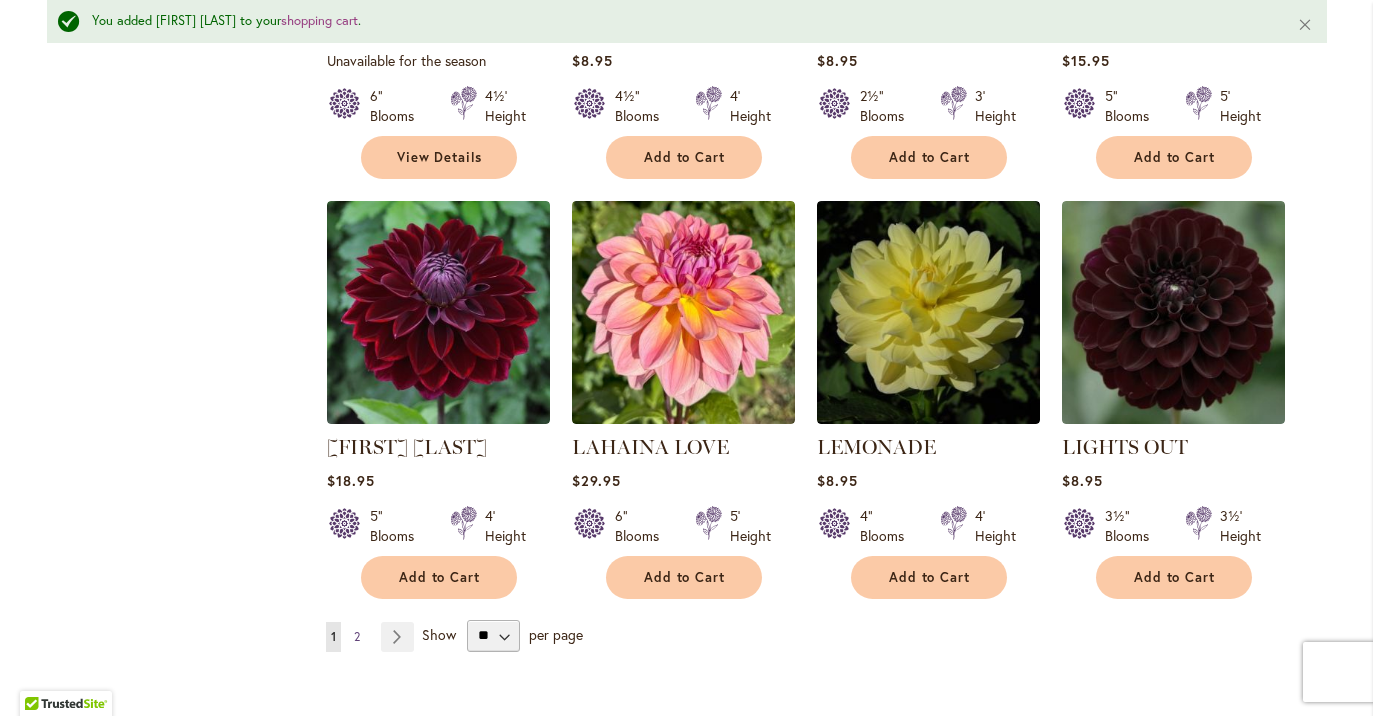 click on "2" at bounding box center (357, 636) 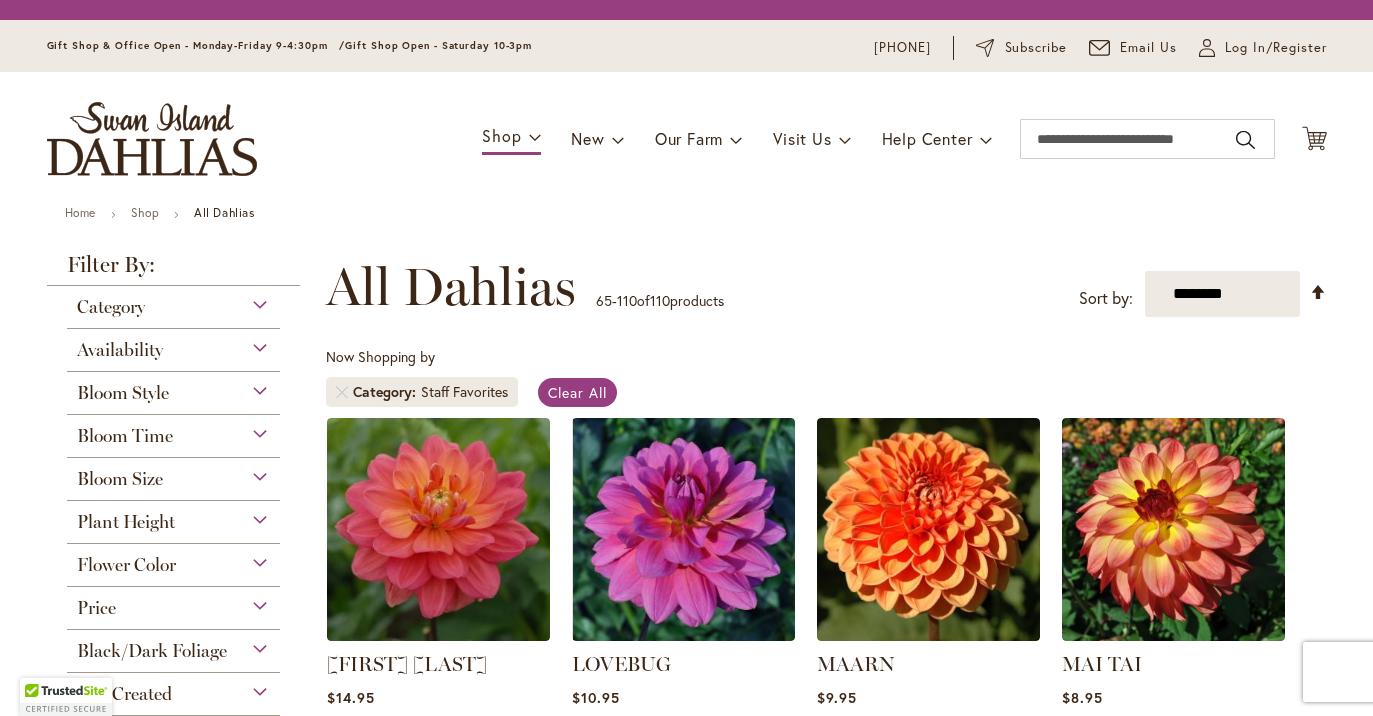 scroll, scrollTop: 0, scrollLeft: 0, axis: both 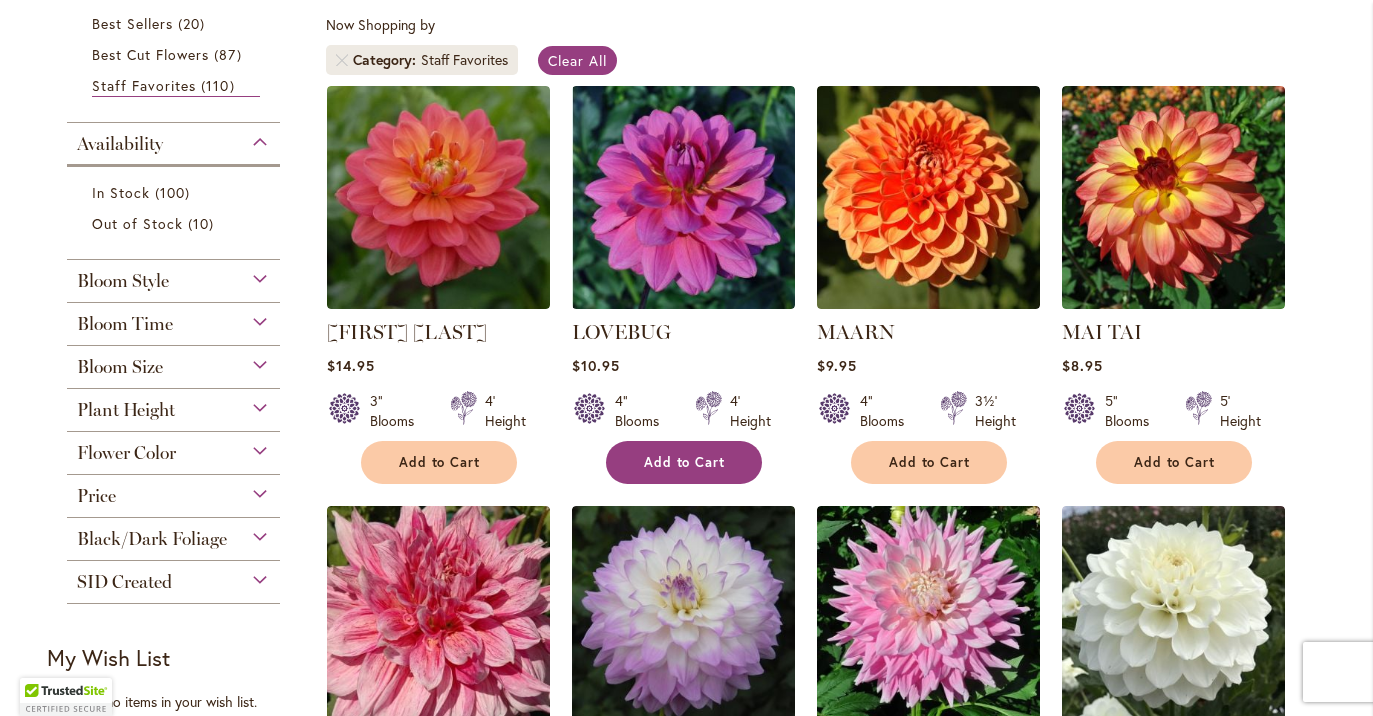 click on "Add to Cart" at bounding box center (685, 462) 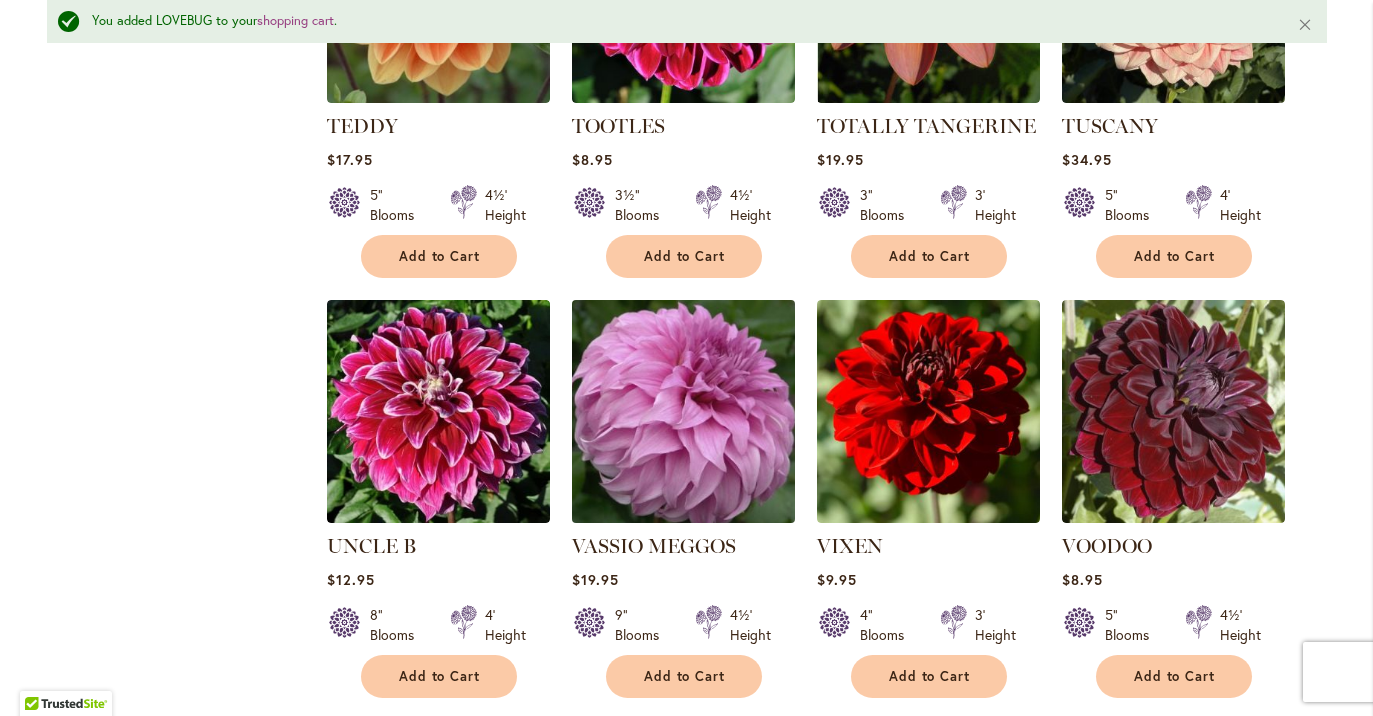 scroll, scrollTop: 4491, scrollLeft: 0, axis: vertical 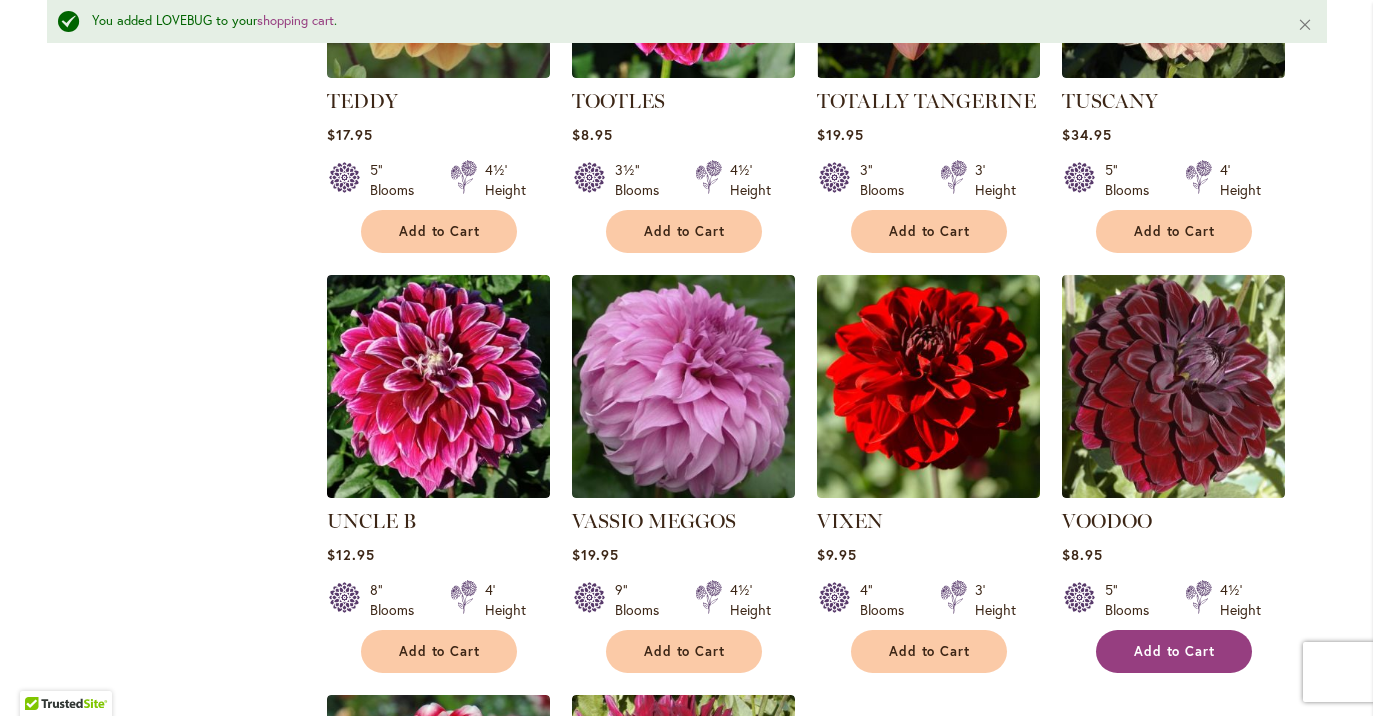 click on "Add to Cart" at bounding box center (1174, 651) 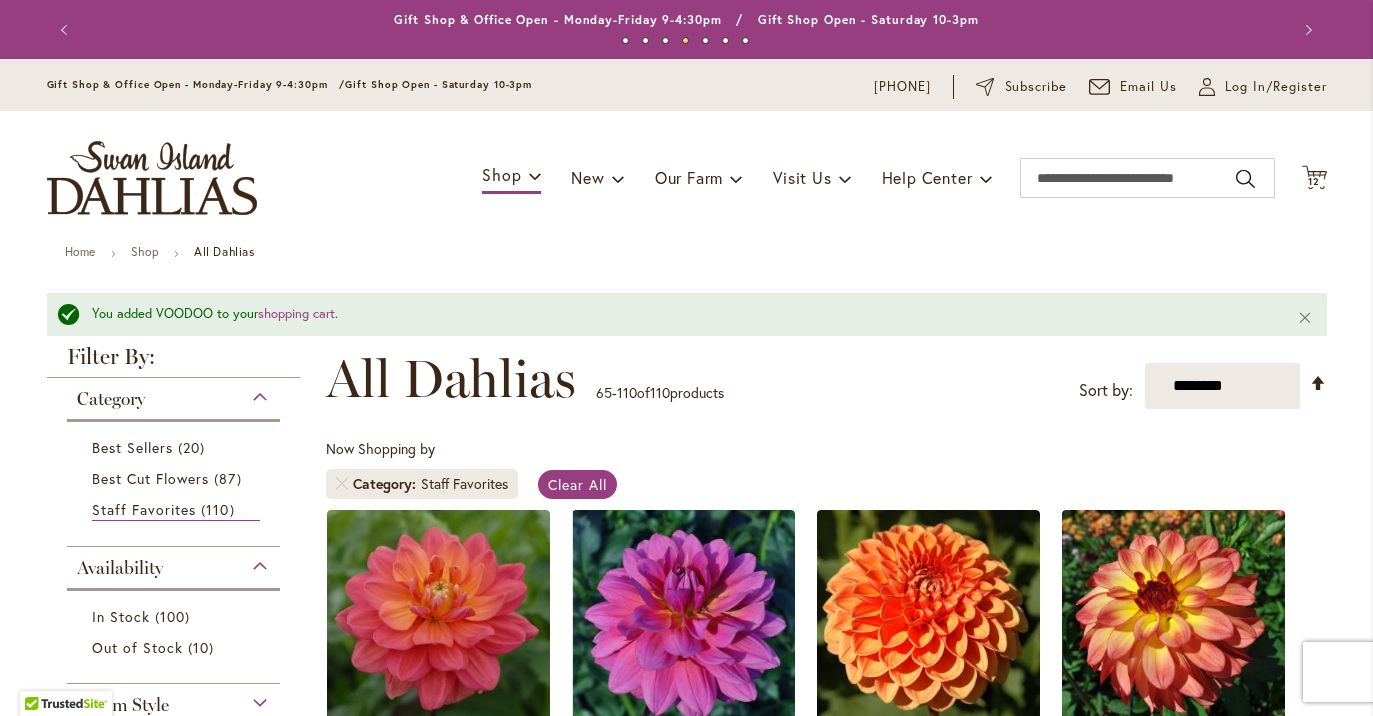 scroll, scrollTop: 0, scrollLeft: 0, axis: both 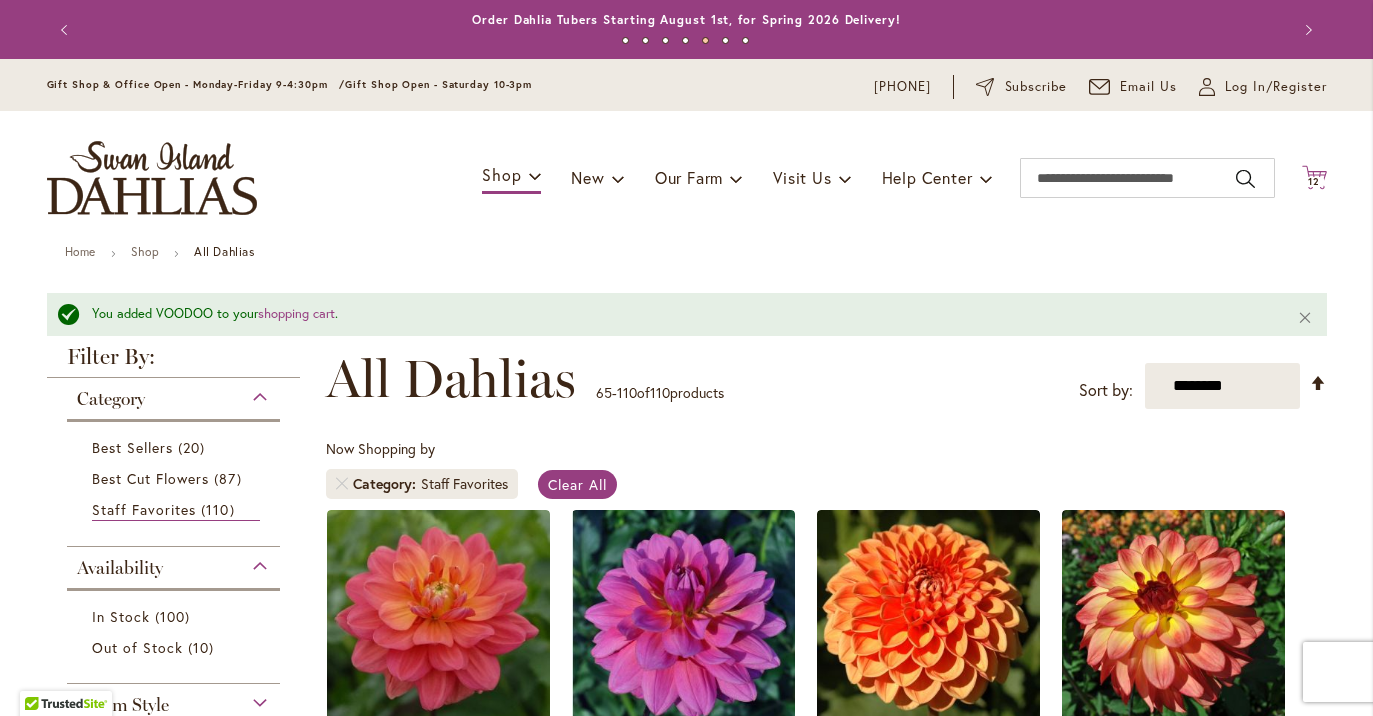 click on "12" at bounding box center [1314, 181] 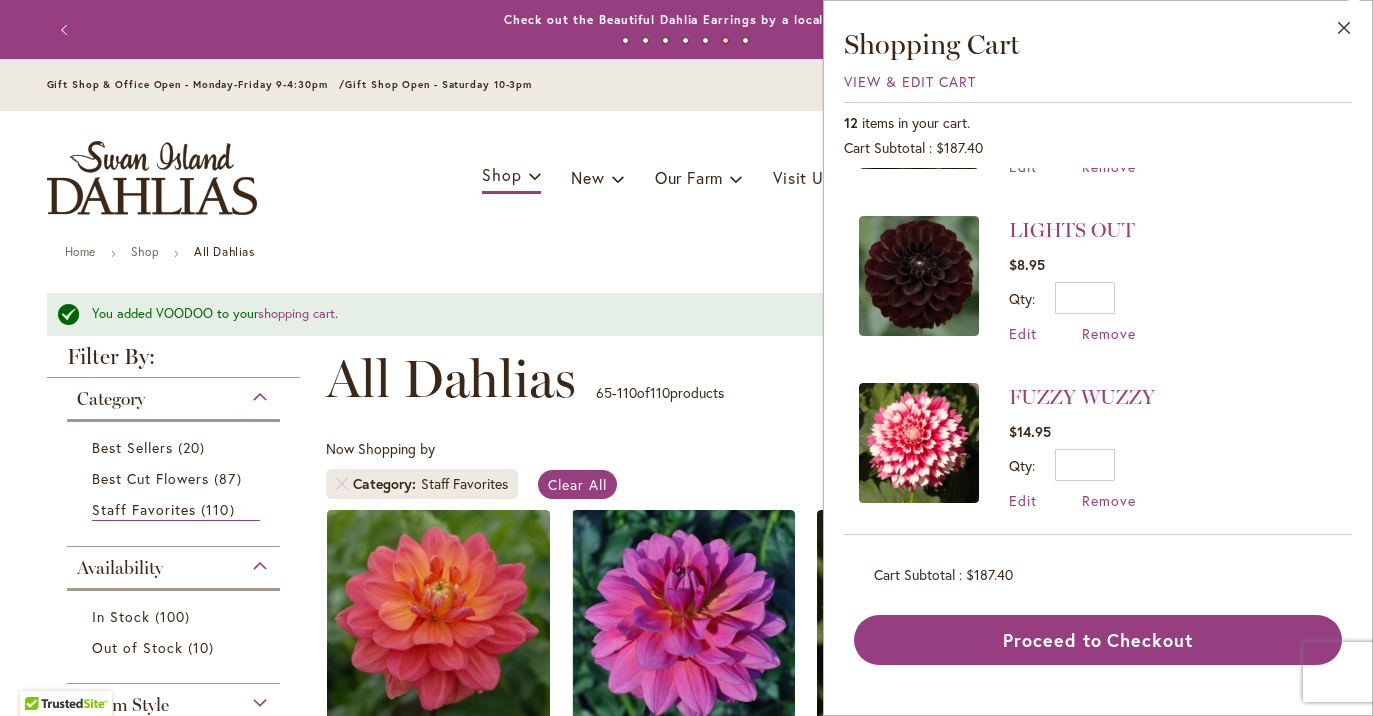 scroll, scrollTop: 633, scrollLeft: 0, axis: vertical 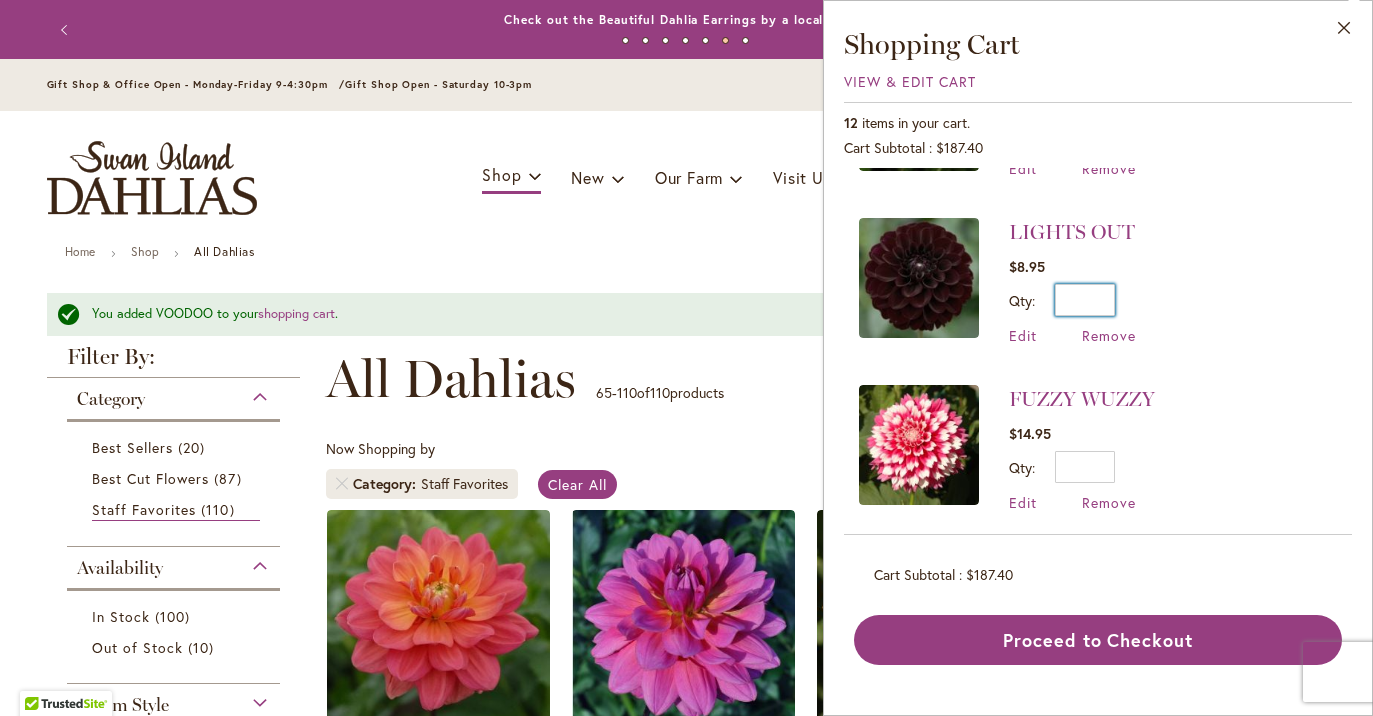 click on "*" at bounding box center [1085, 300] 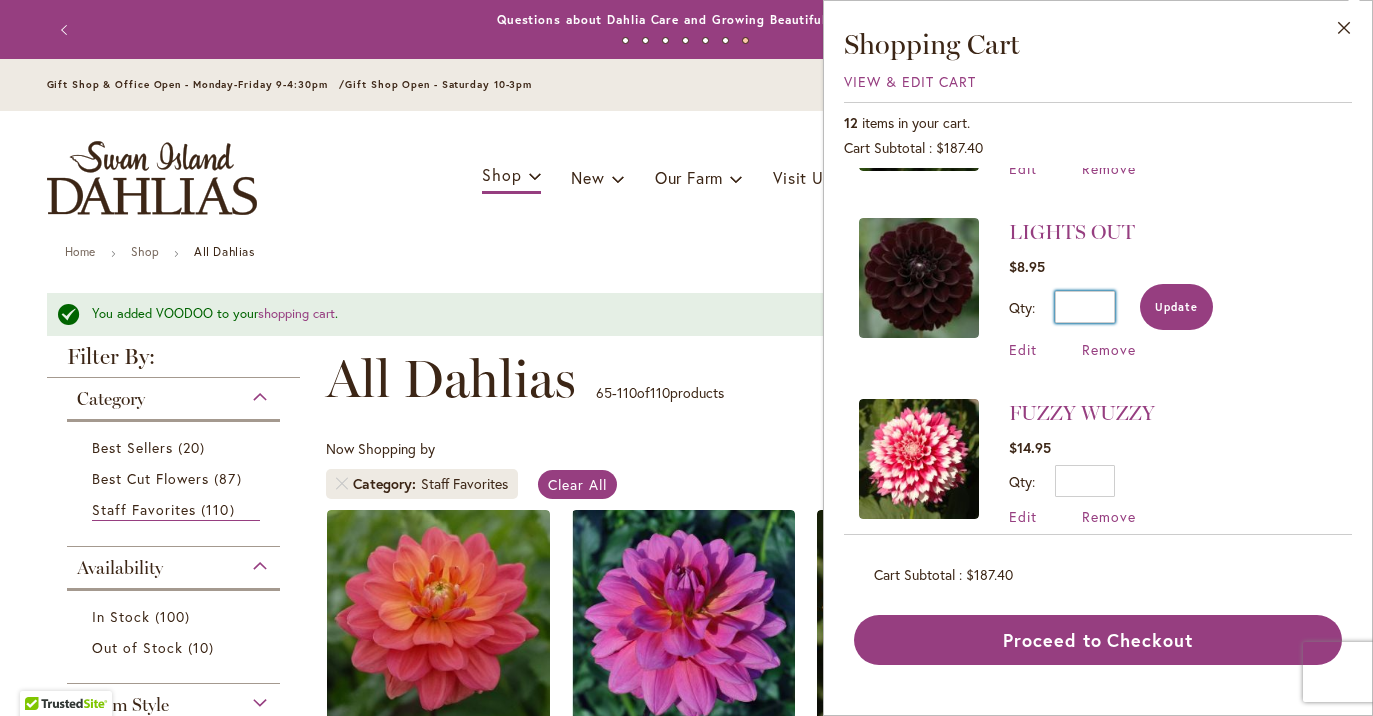type on "*" 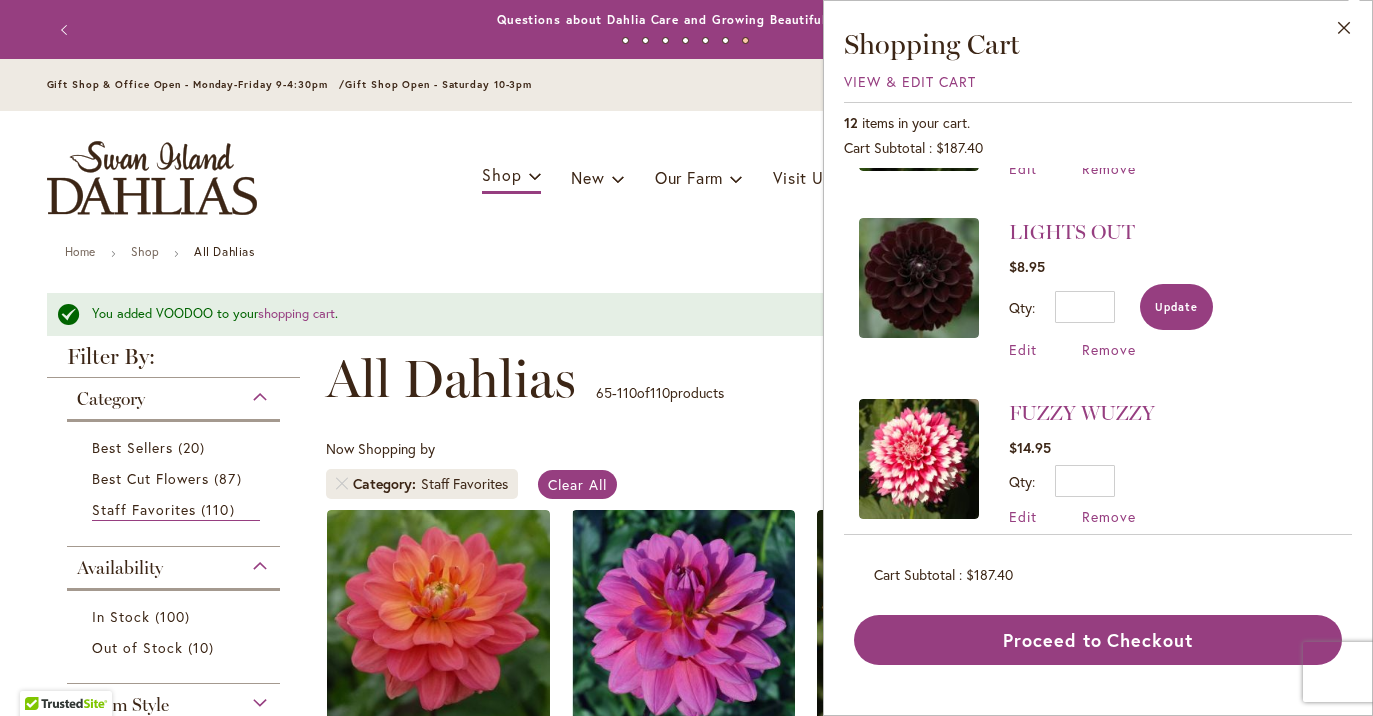 click on "Update" at bounding box center [1176, 307] 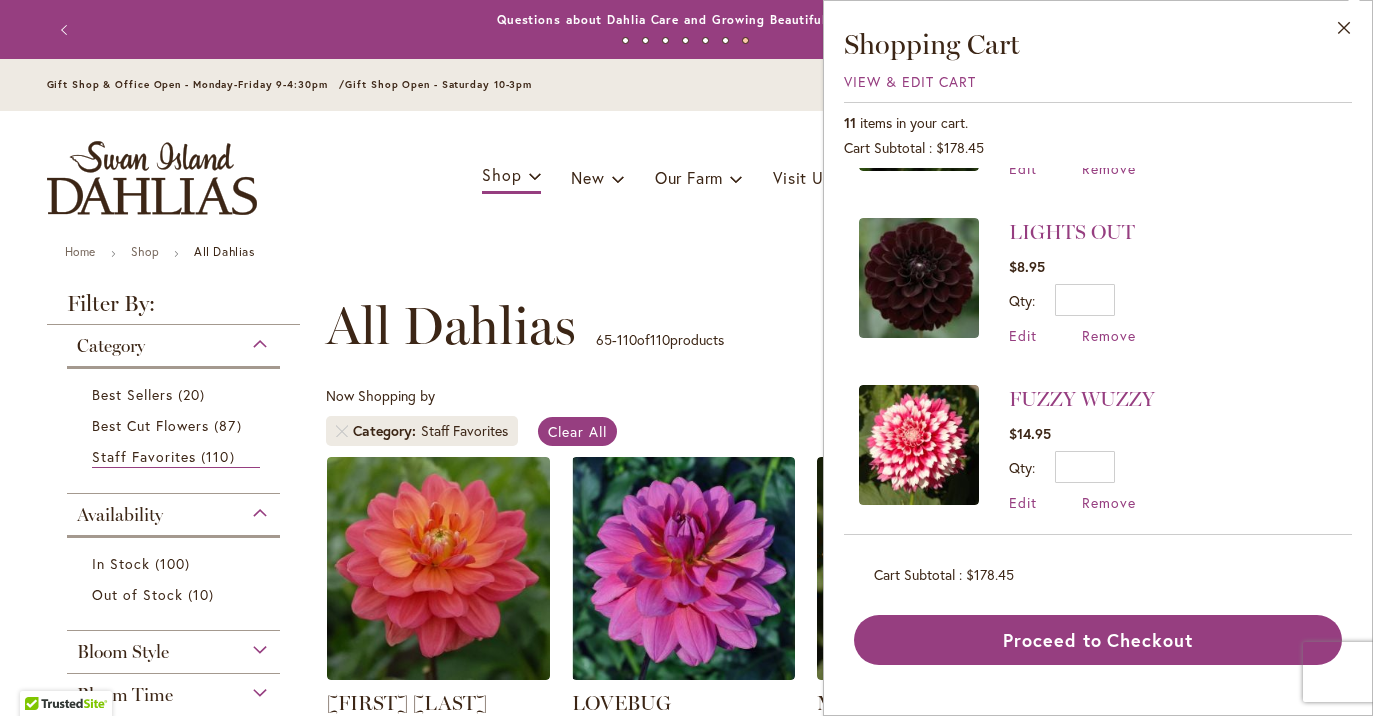 scroll, scrollTop: 0, scrollLeft: 0, axis: both 